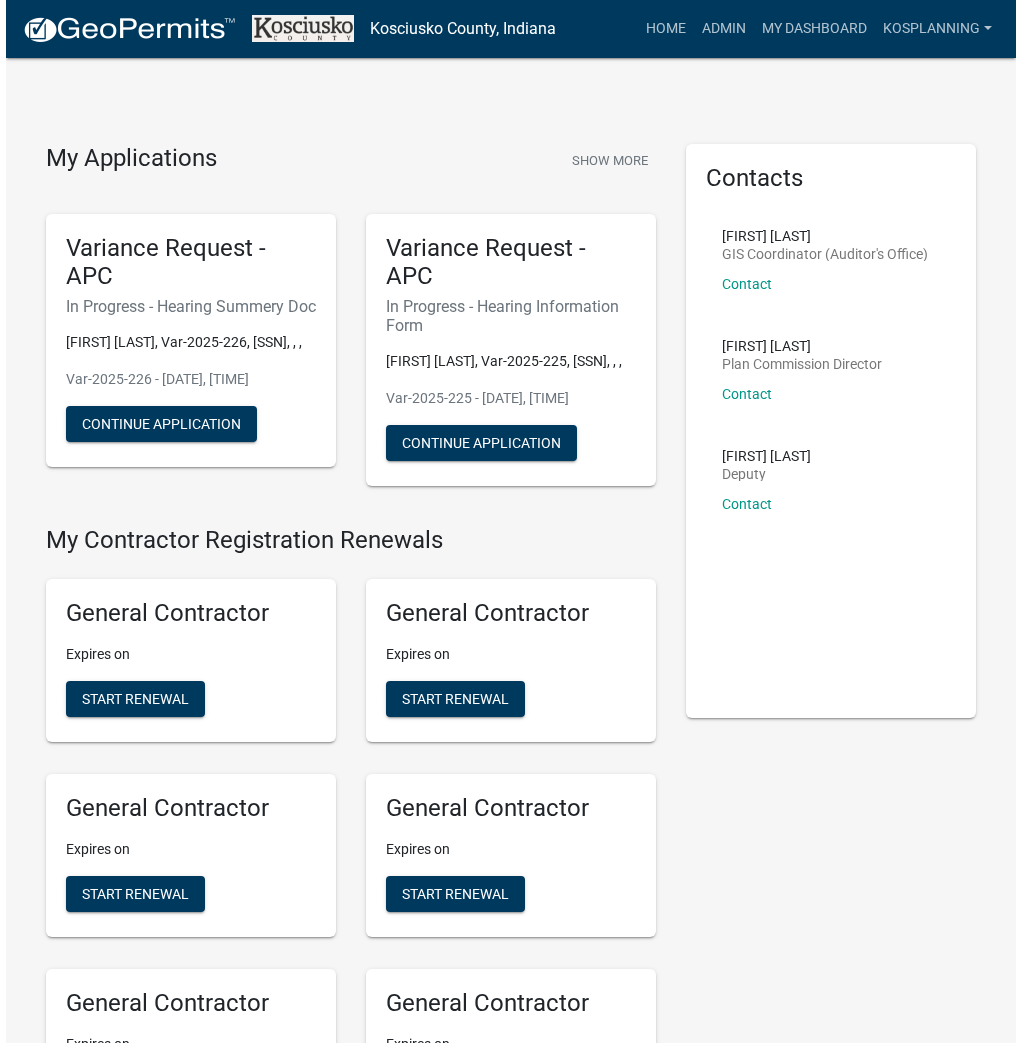 scroll, scrollTop: 0, scrollLeft: 0, axis: both 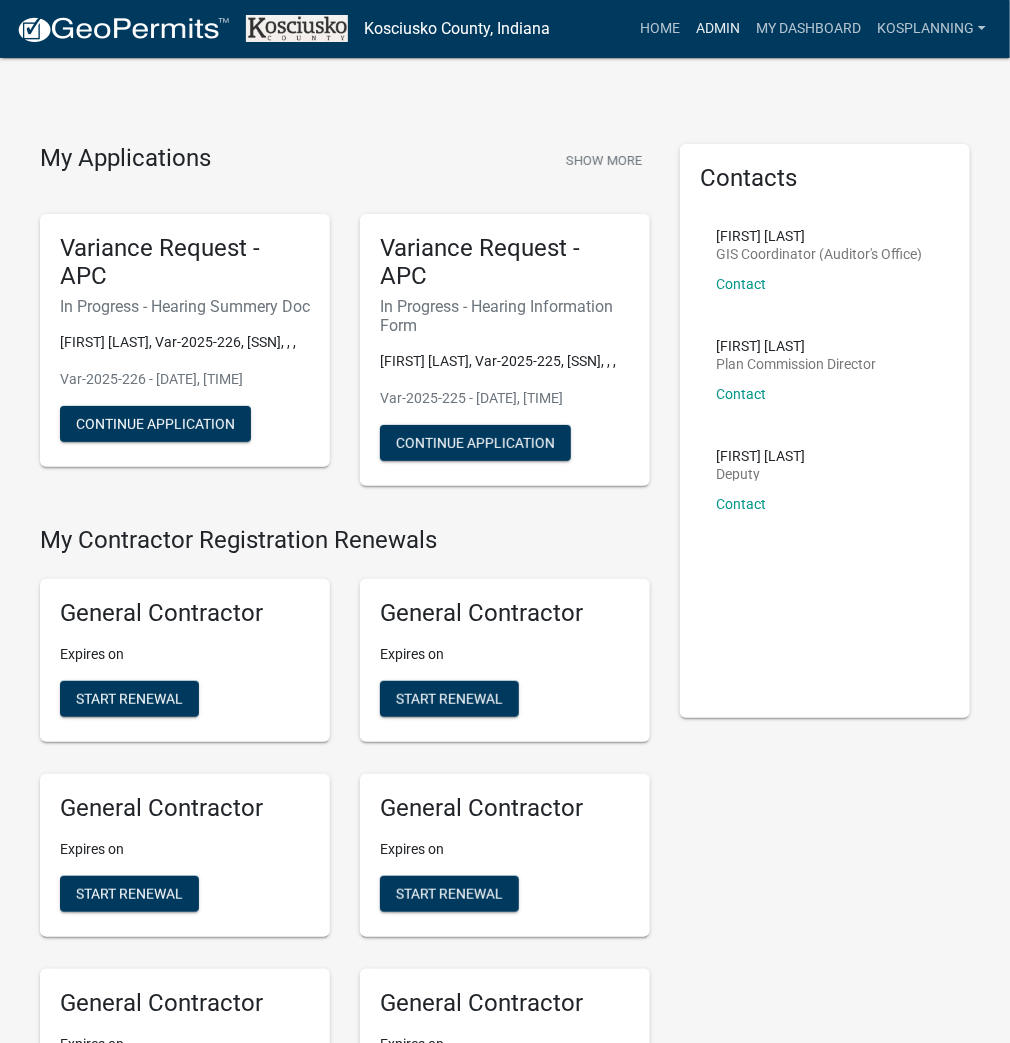 click on "Admin" at bounding box center (718, 29) 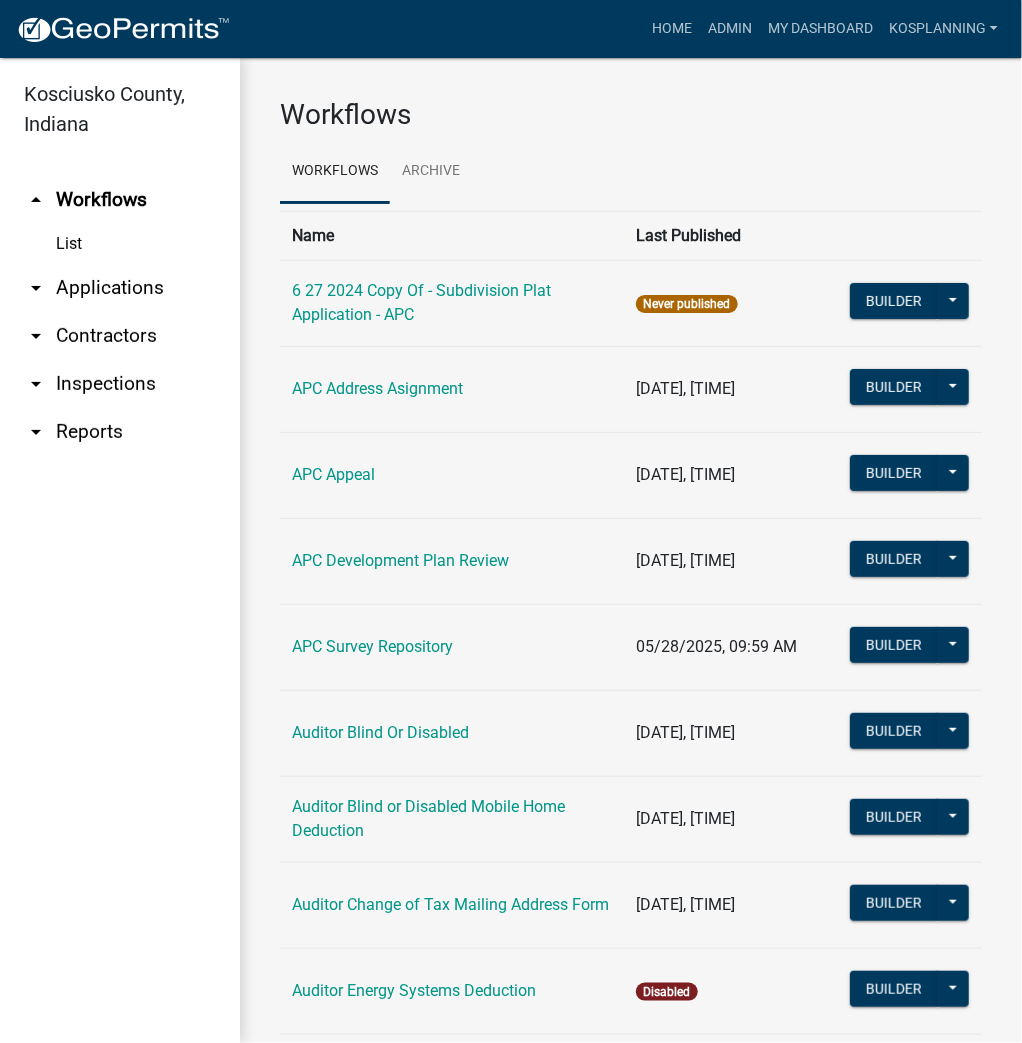 click on "arrow_drop_down   Applications" at bounding box center [120, 288] 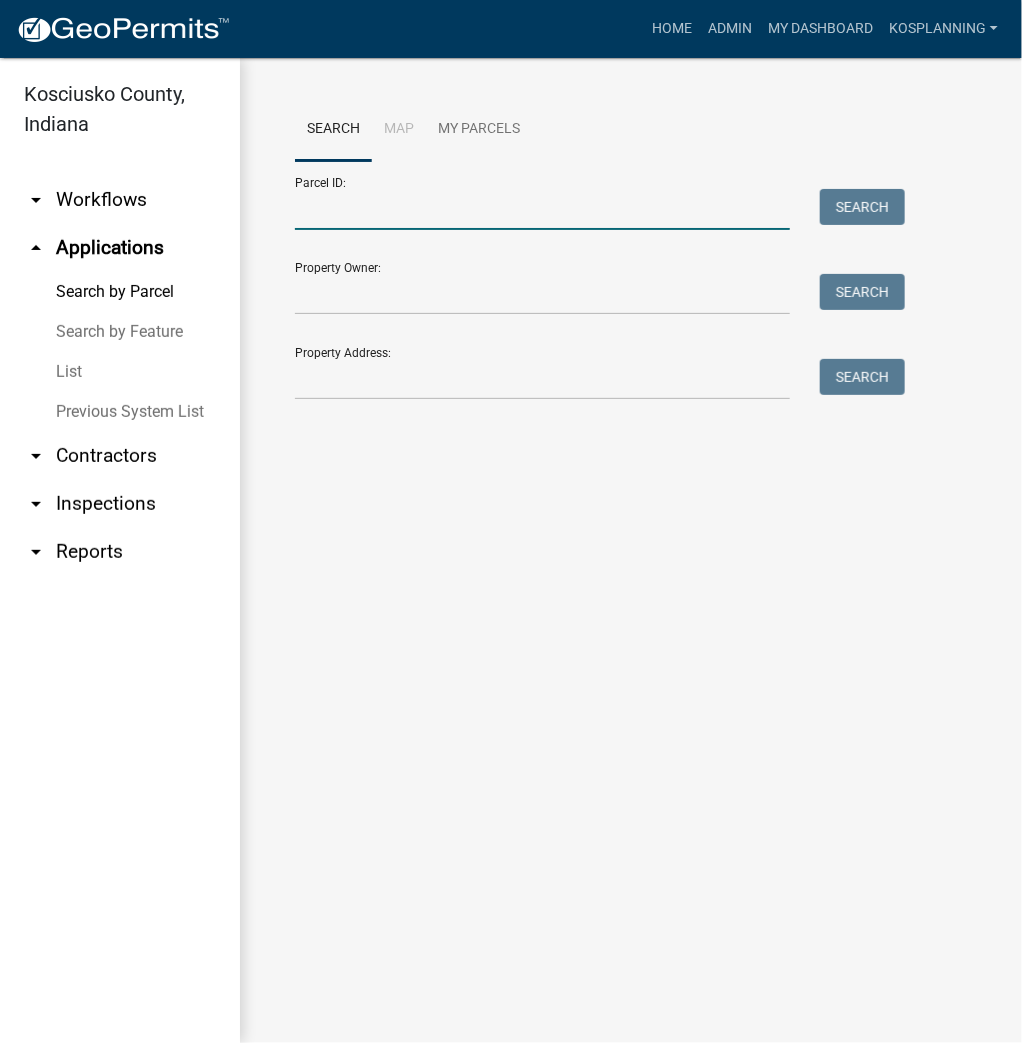 click on "Parcel ID:" at bounding box center (542, 209) 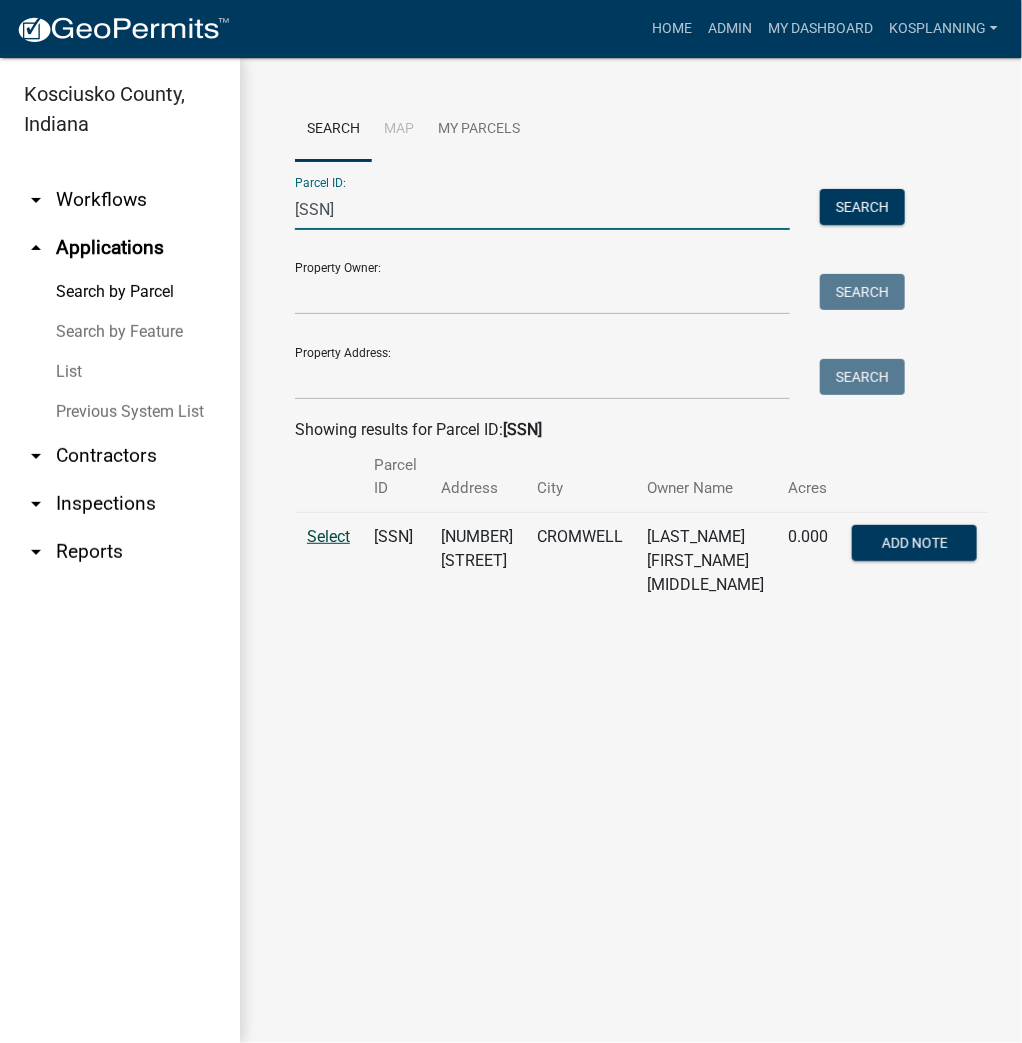 type on "007049062" 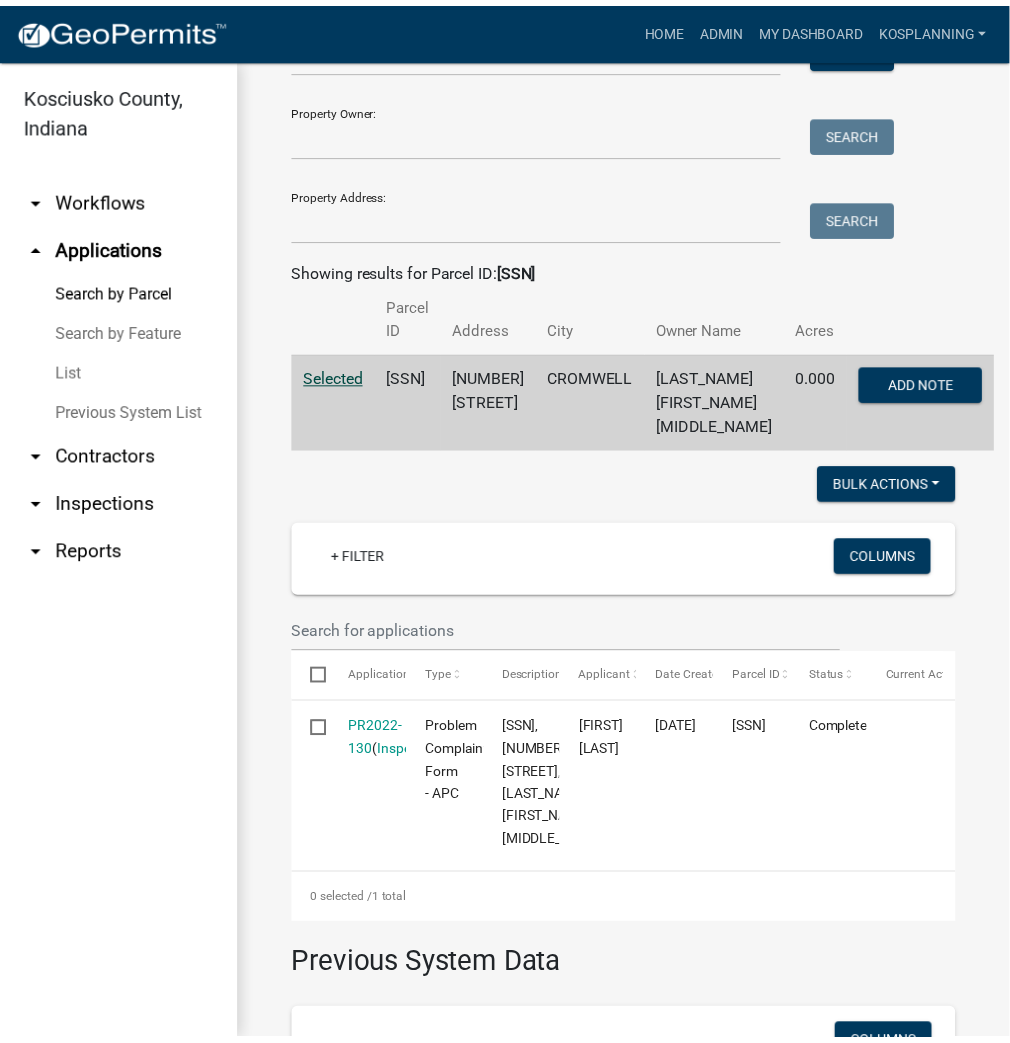 scroll, scrollTop: 160, scrollLeft: 0, axis: vertical 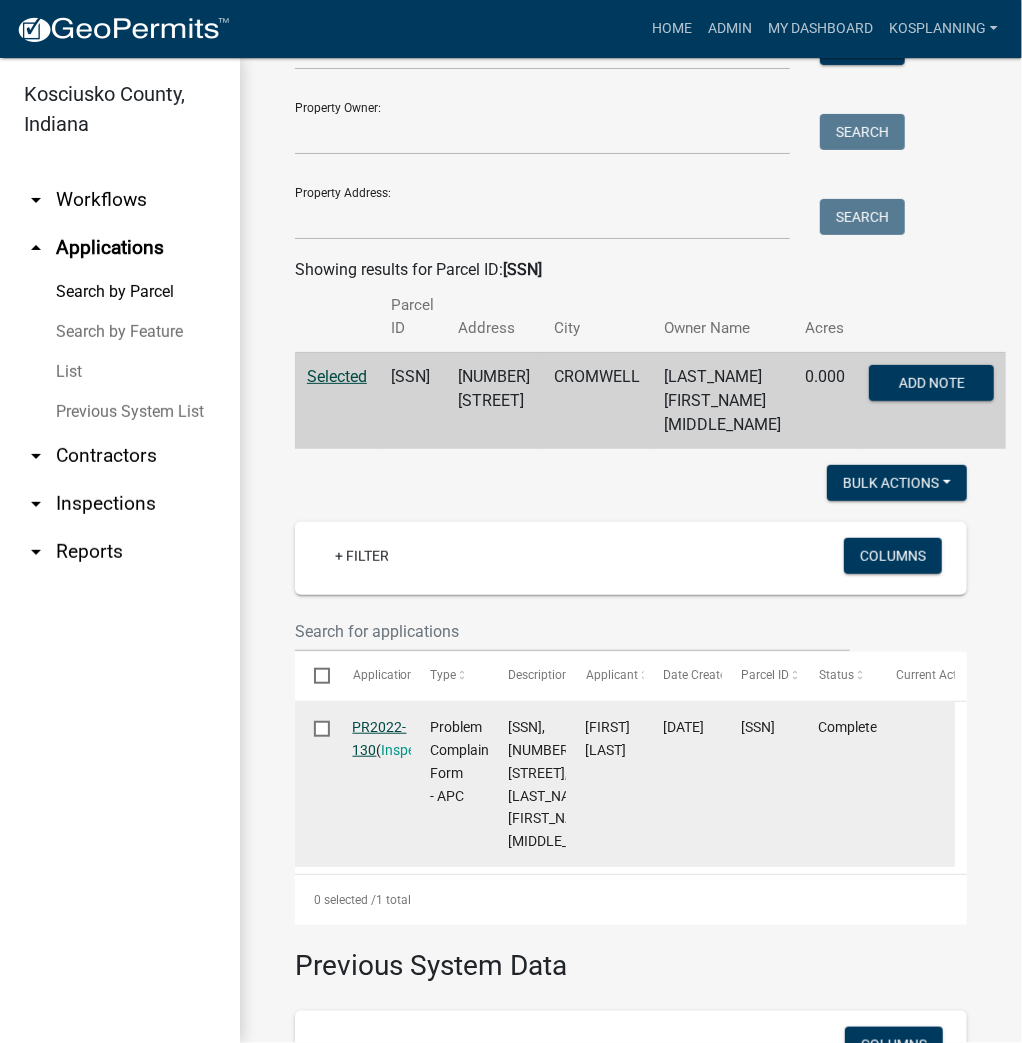 click on "PR2022-130" 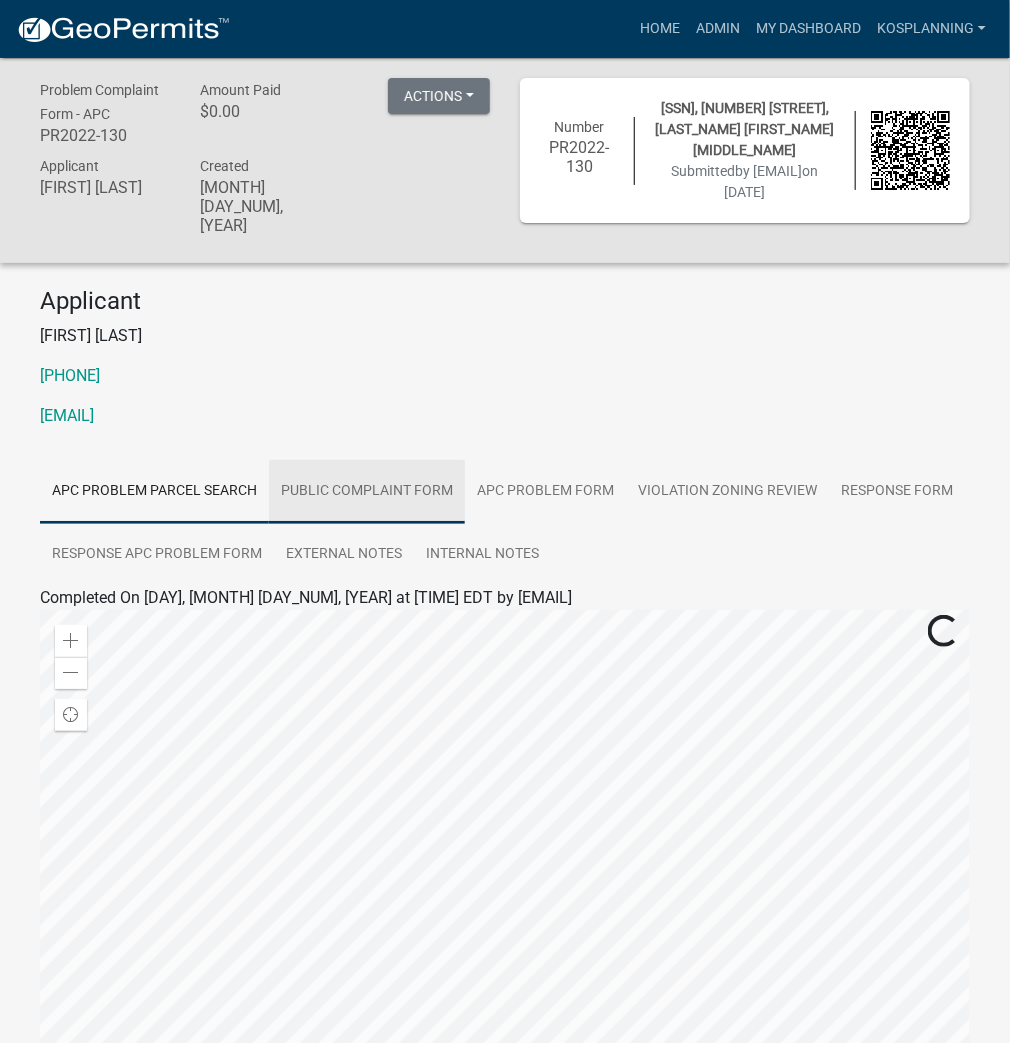 click on "Public Complaint Form" at bounding box center (367, 492) 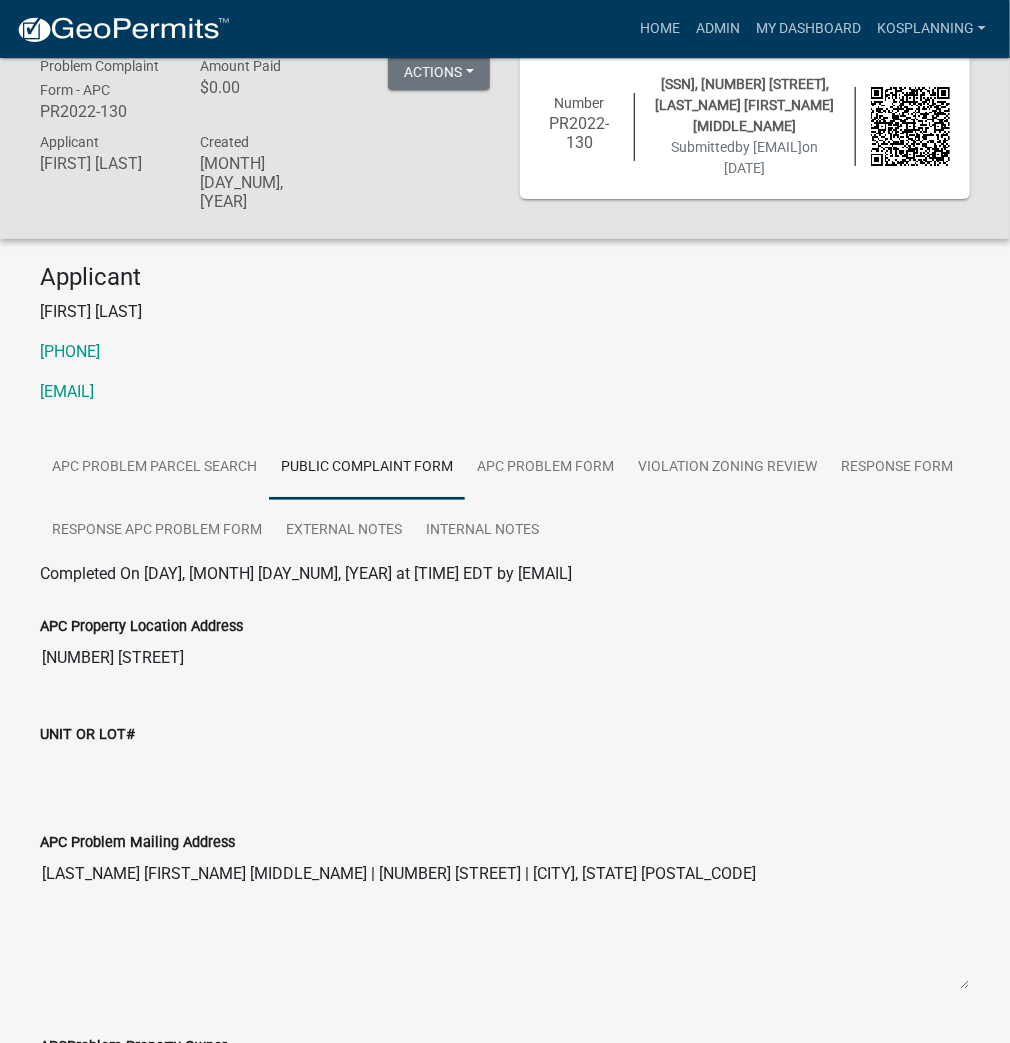 scroll, scrollTop: 0, scrollLeft: 0, axis: both 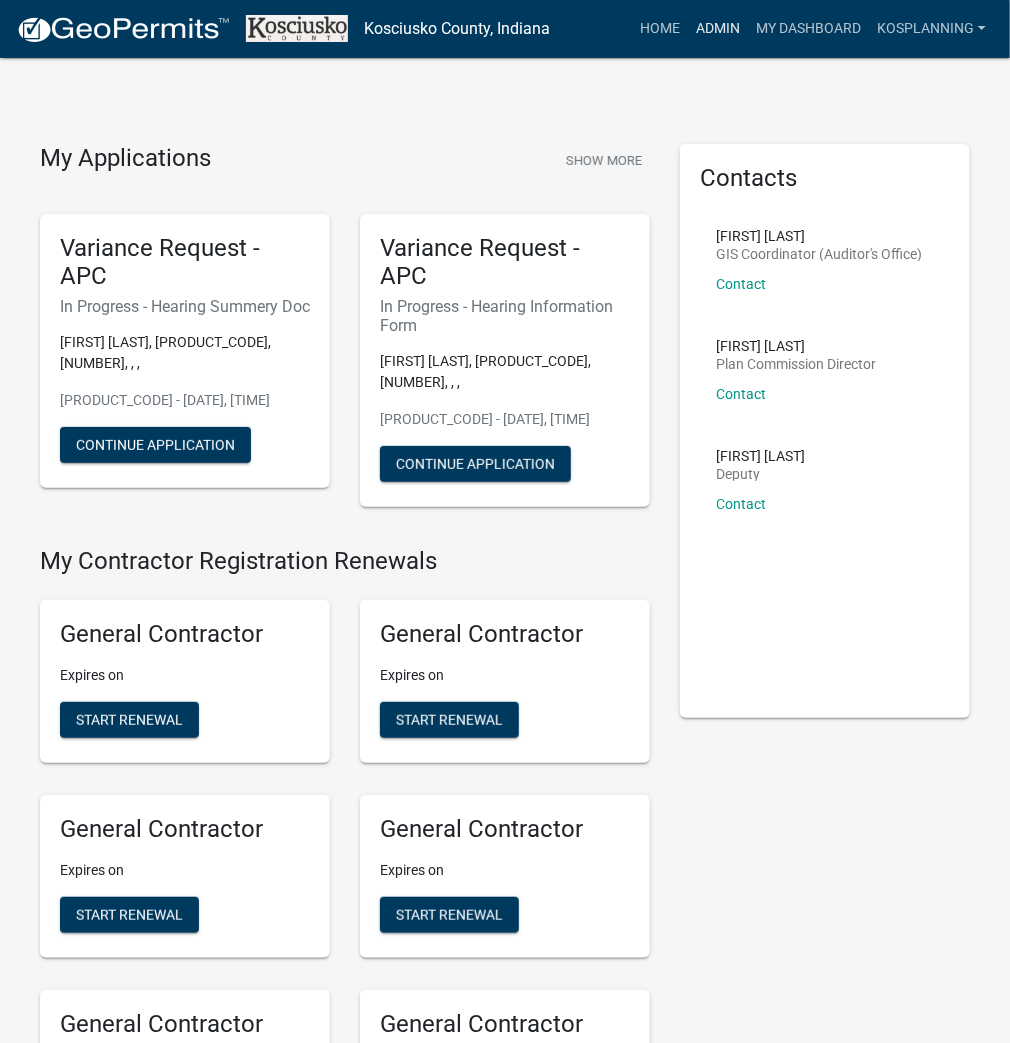 click on "Admin" at bounding box center [718, 29] 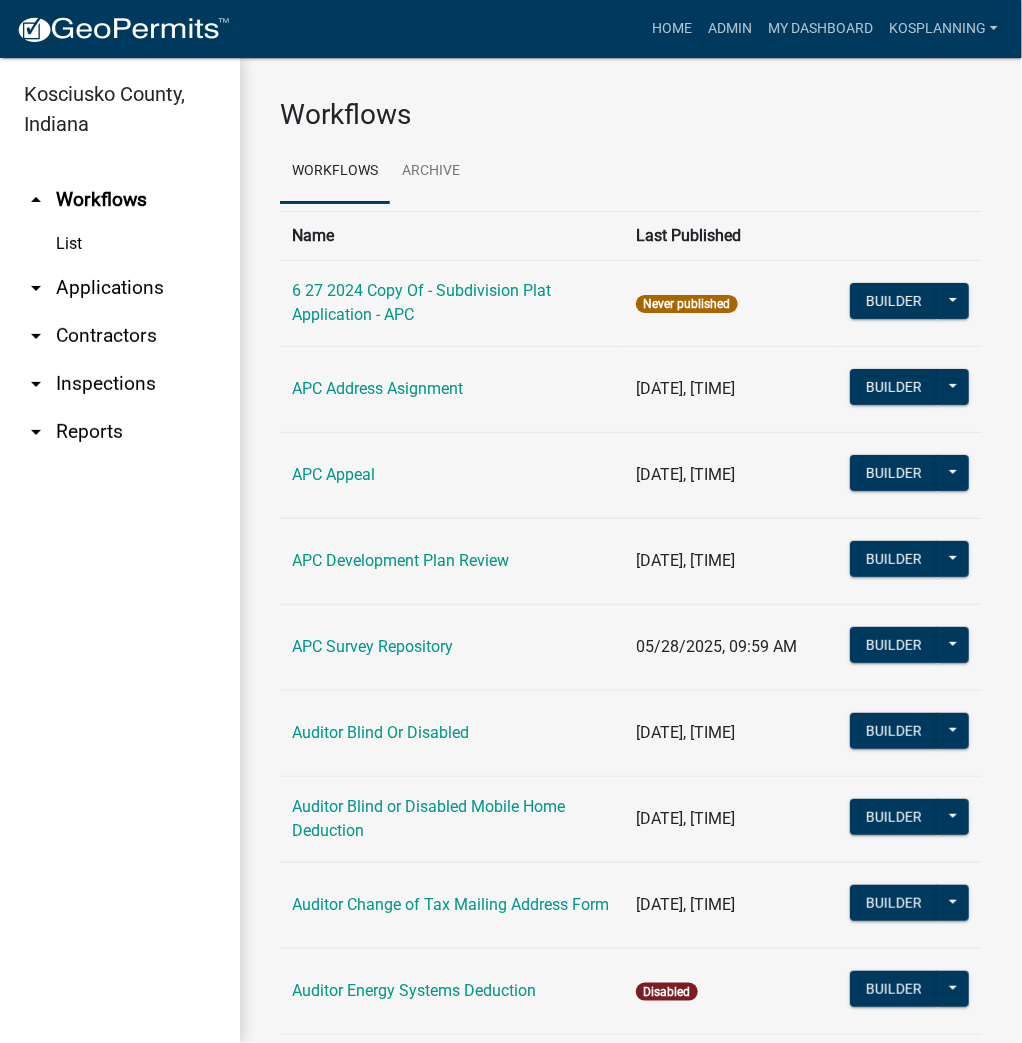 click on "arrow_drop_down   Contractors" at bounding box center (120, 336) 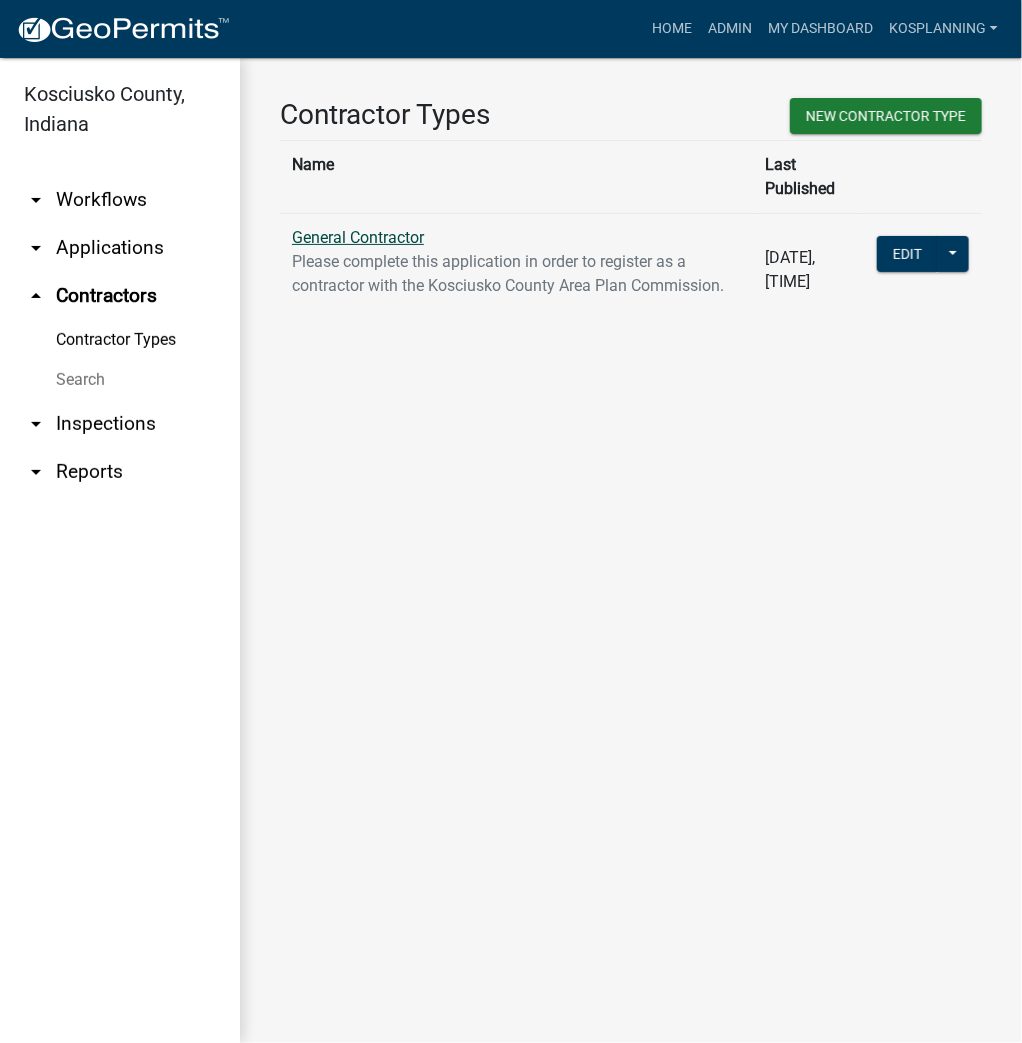 click on "General Contractor" 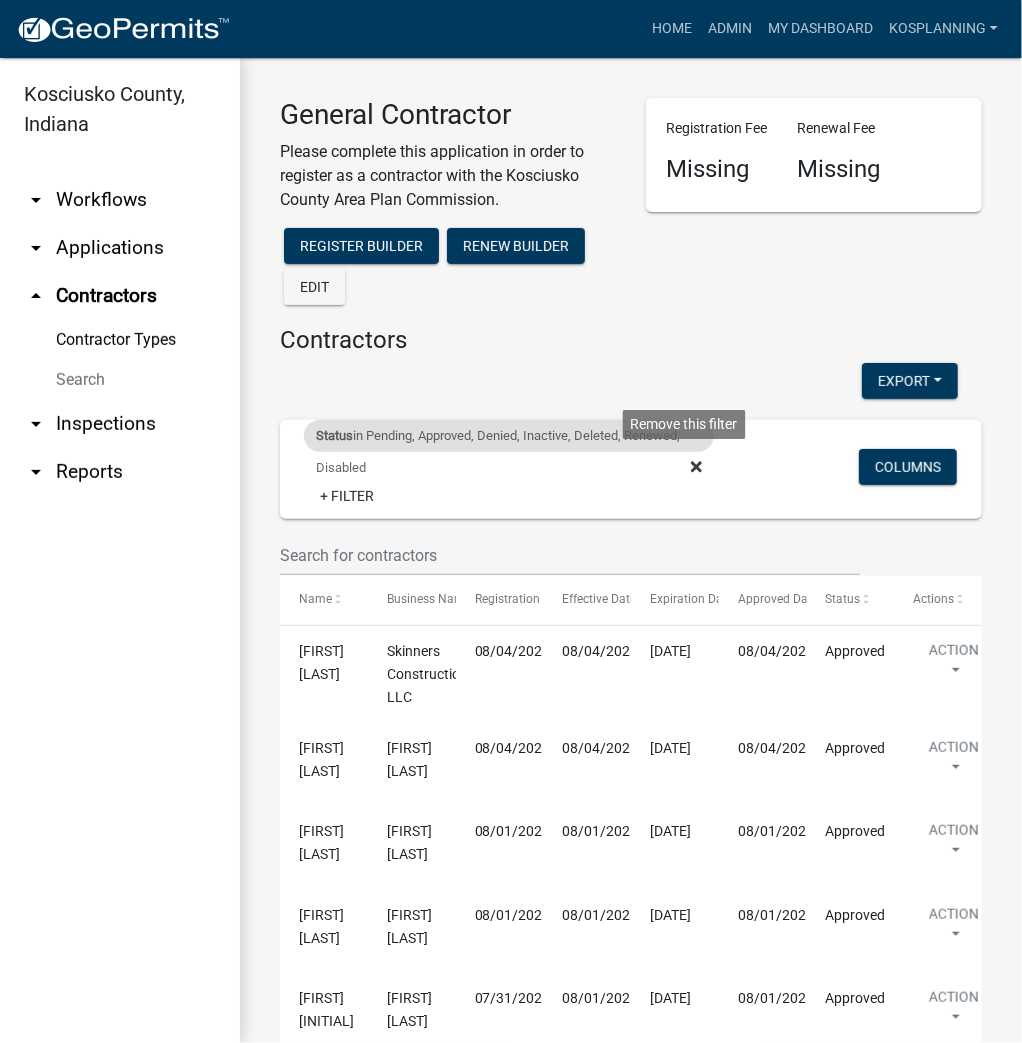 click 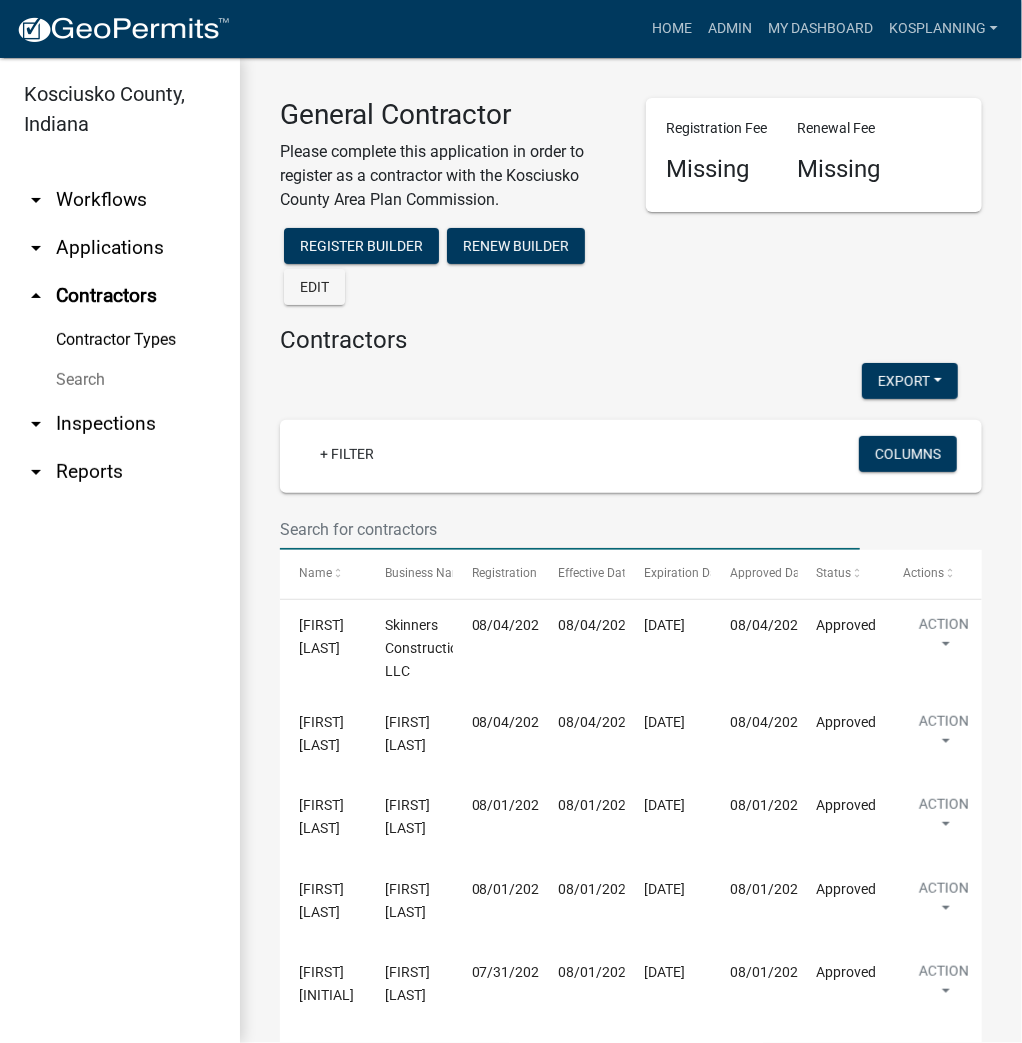 click at bounding box center [570, 529] 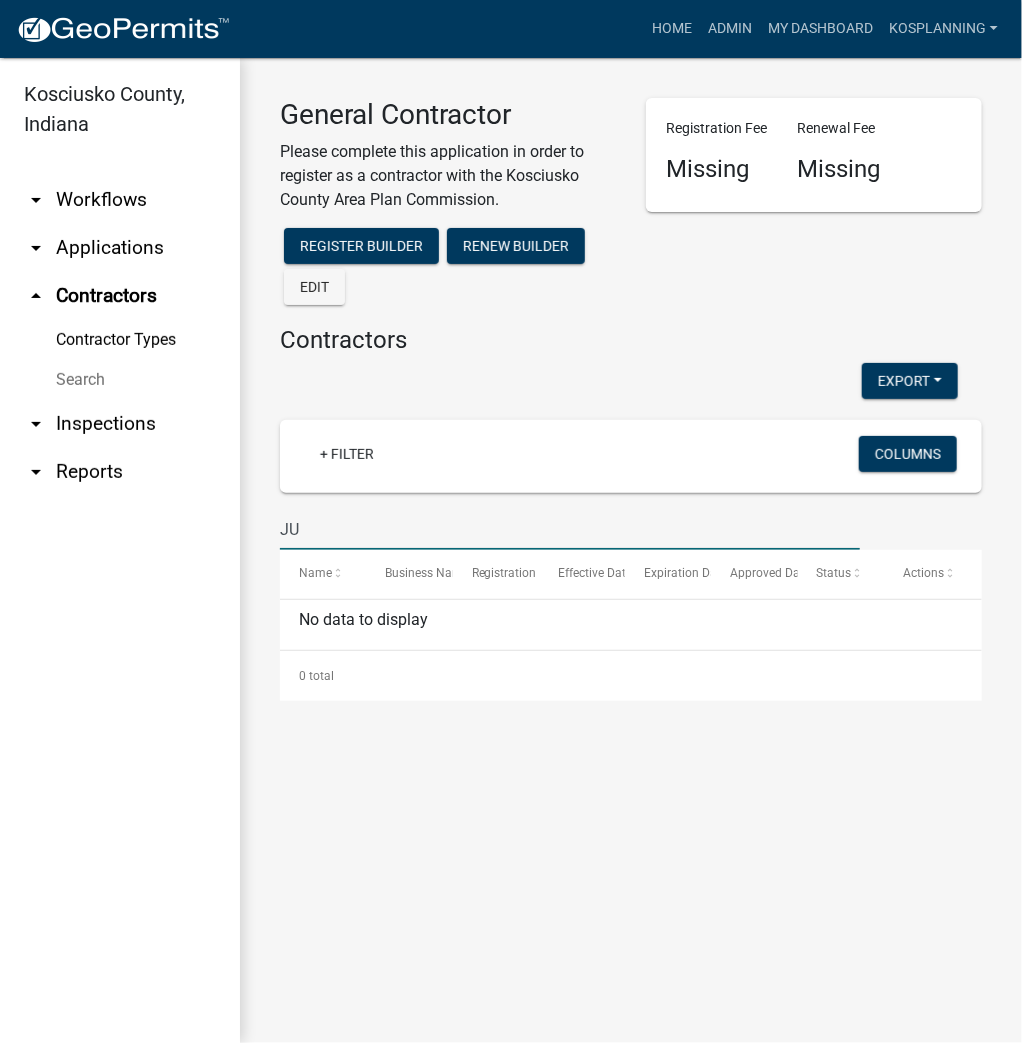 type on "J" 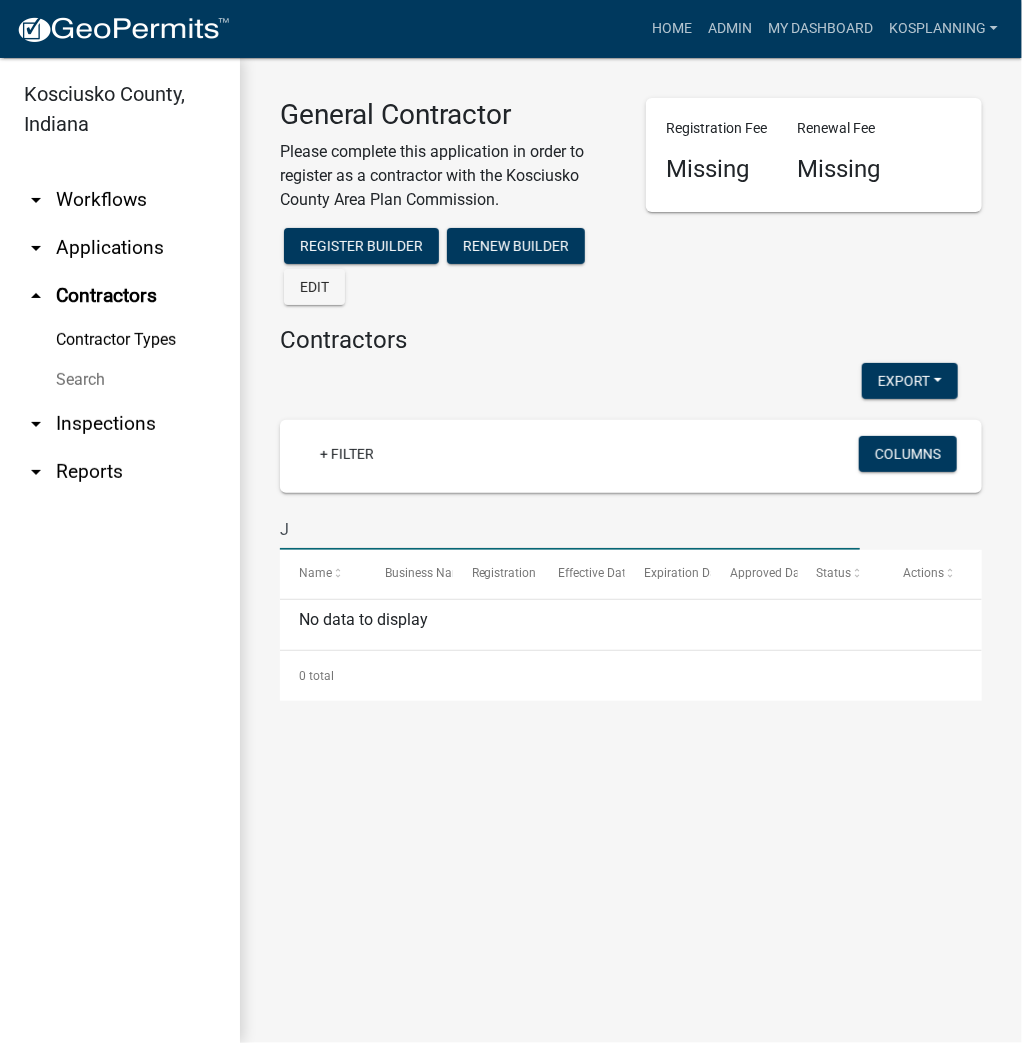 type 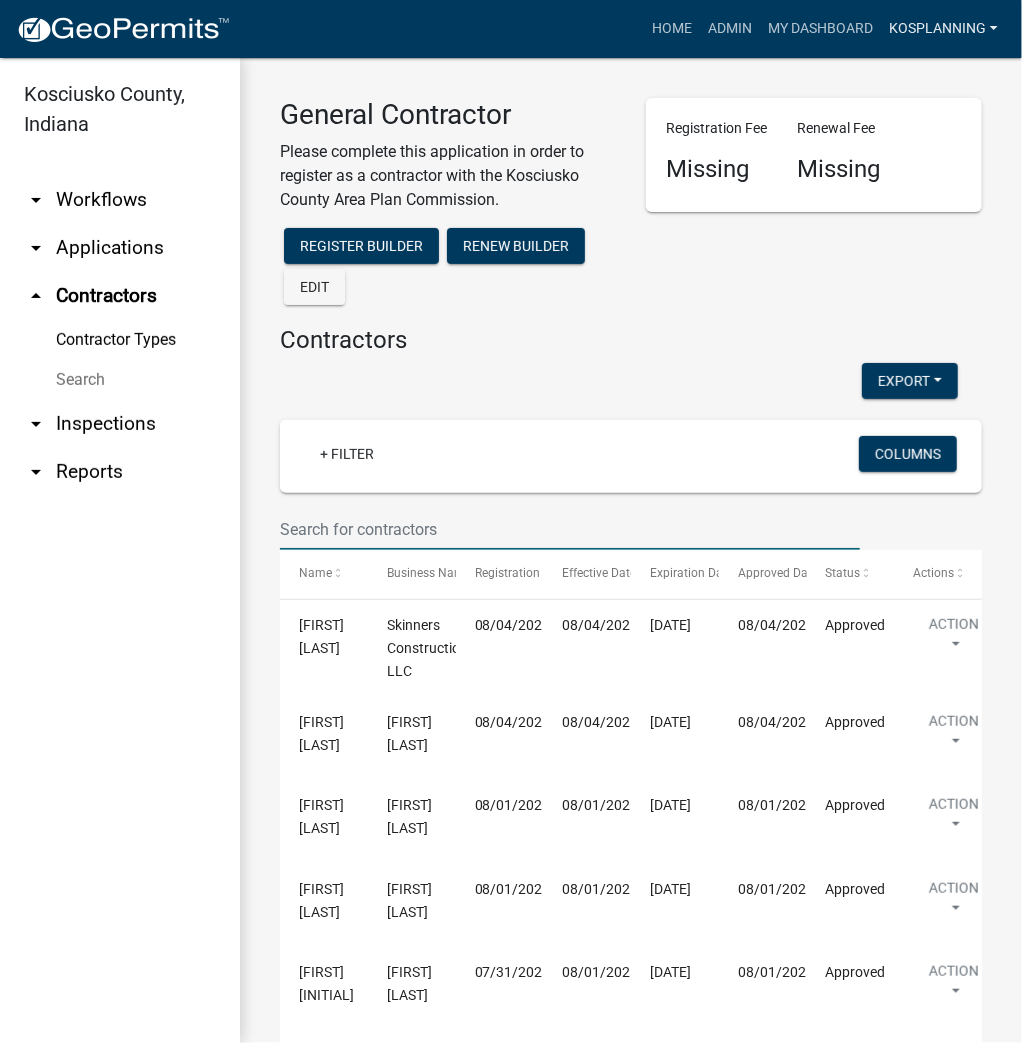 click on "kosplanning" at bounding box center [943, 29] 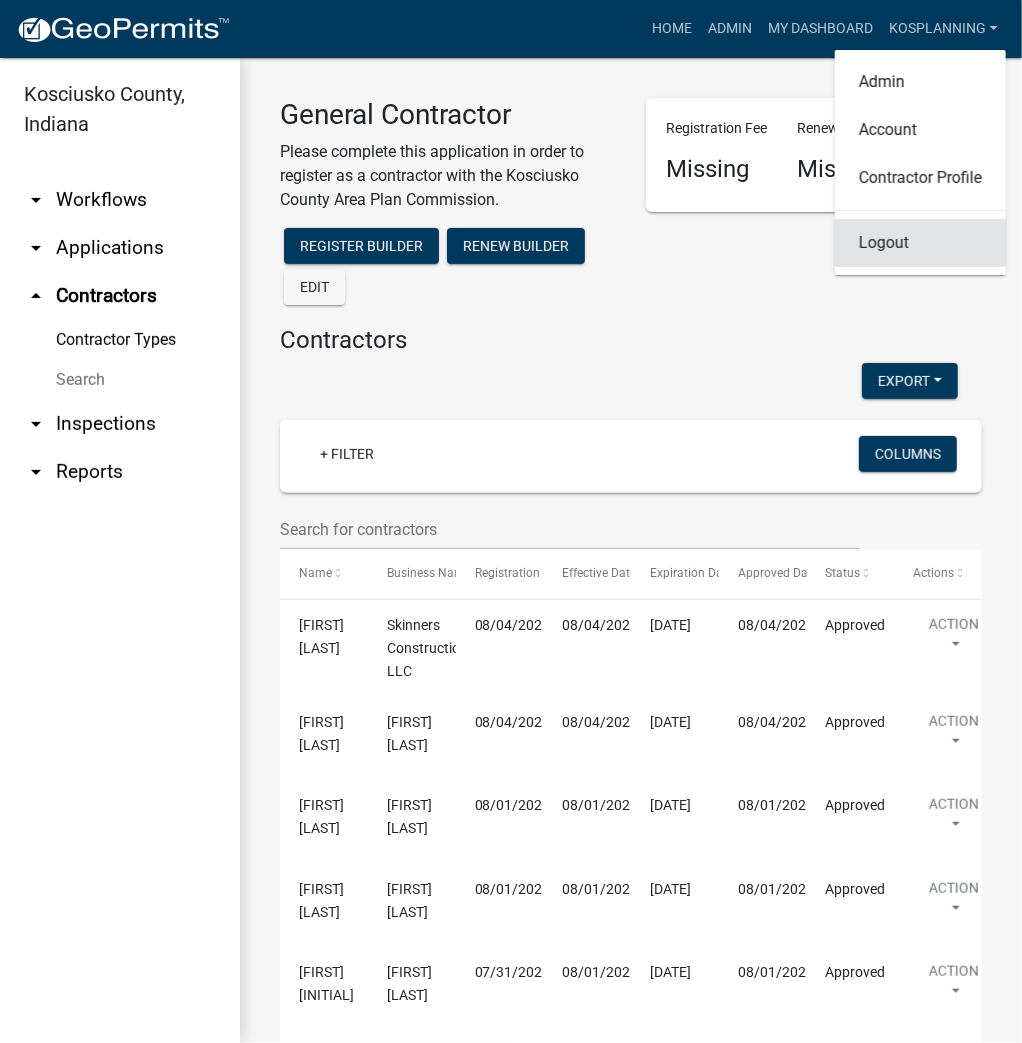 click on "Logout" at bounding box center (920, 243) 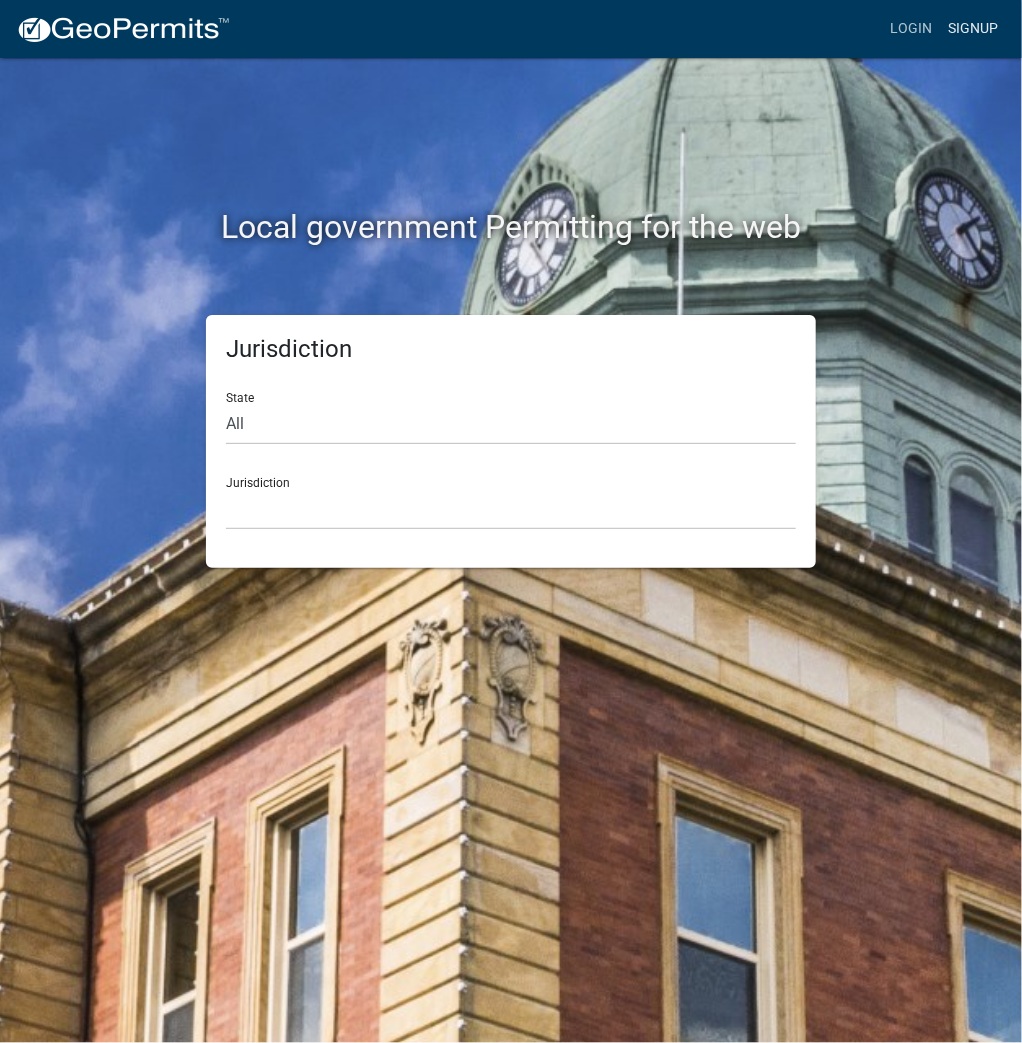 click on "Signup" at bounding box center [973, 29] 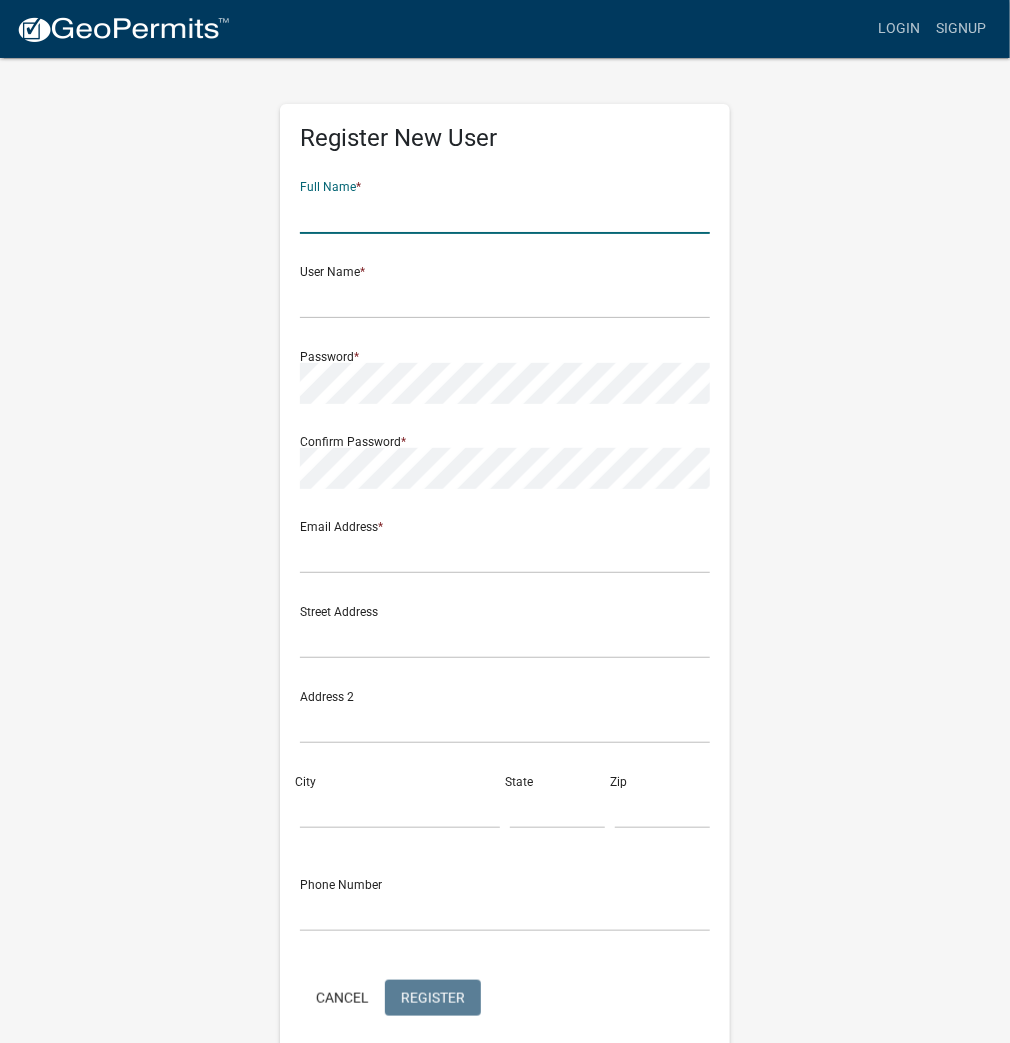 click 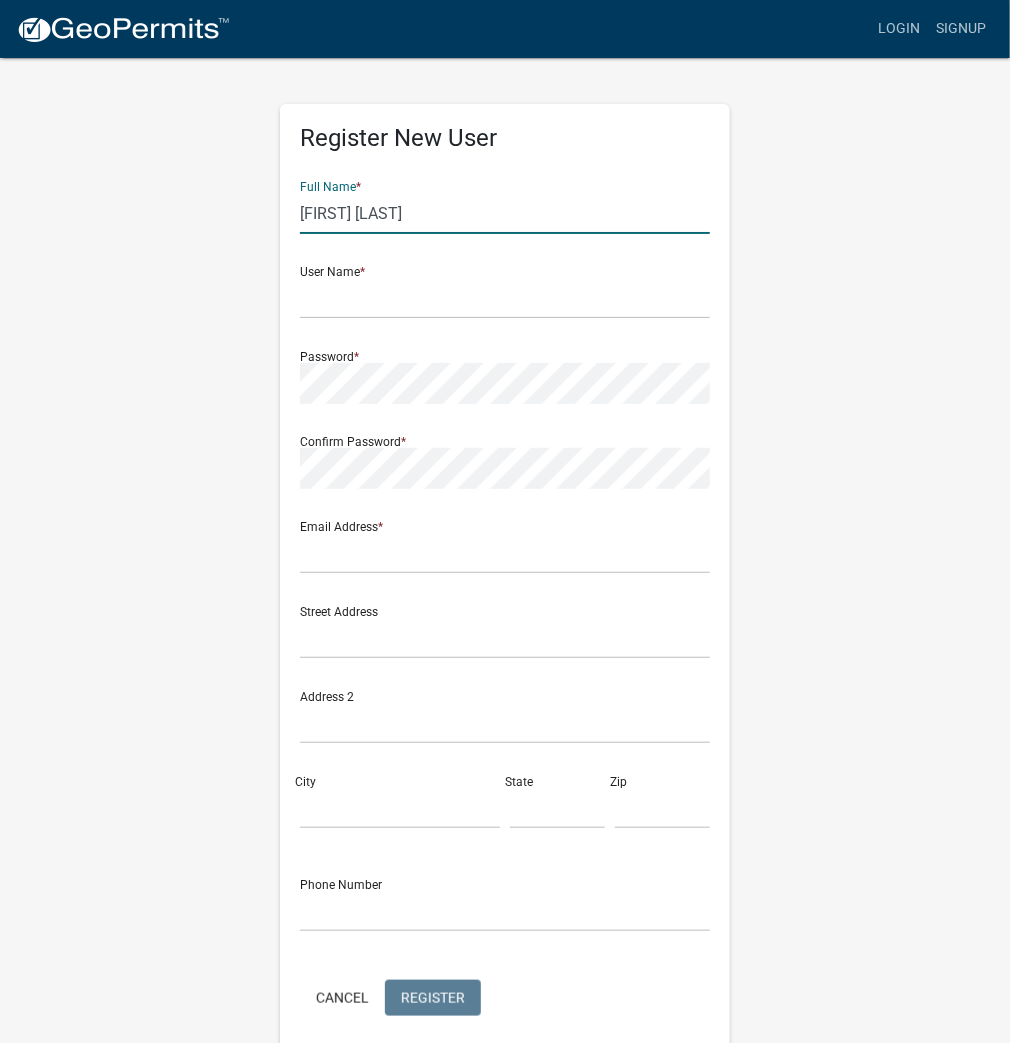 type on "JUAN BARRIOS" 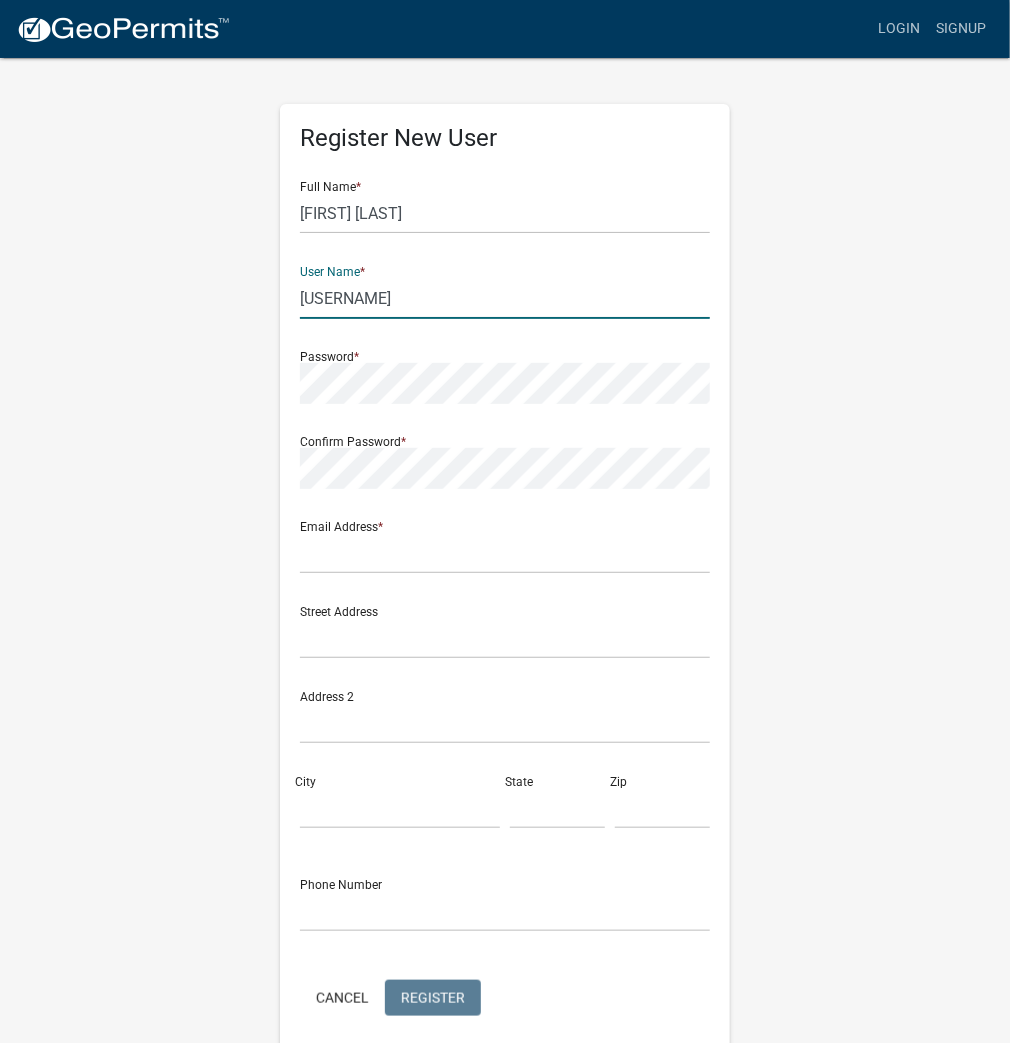type on "[FIRST]" 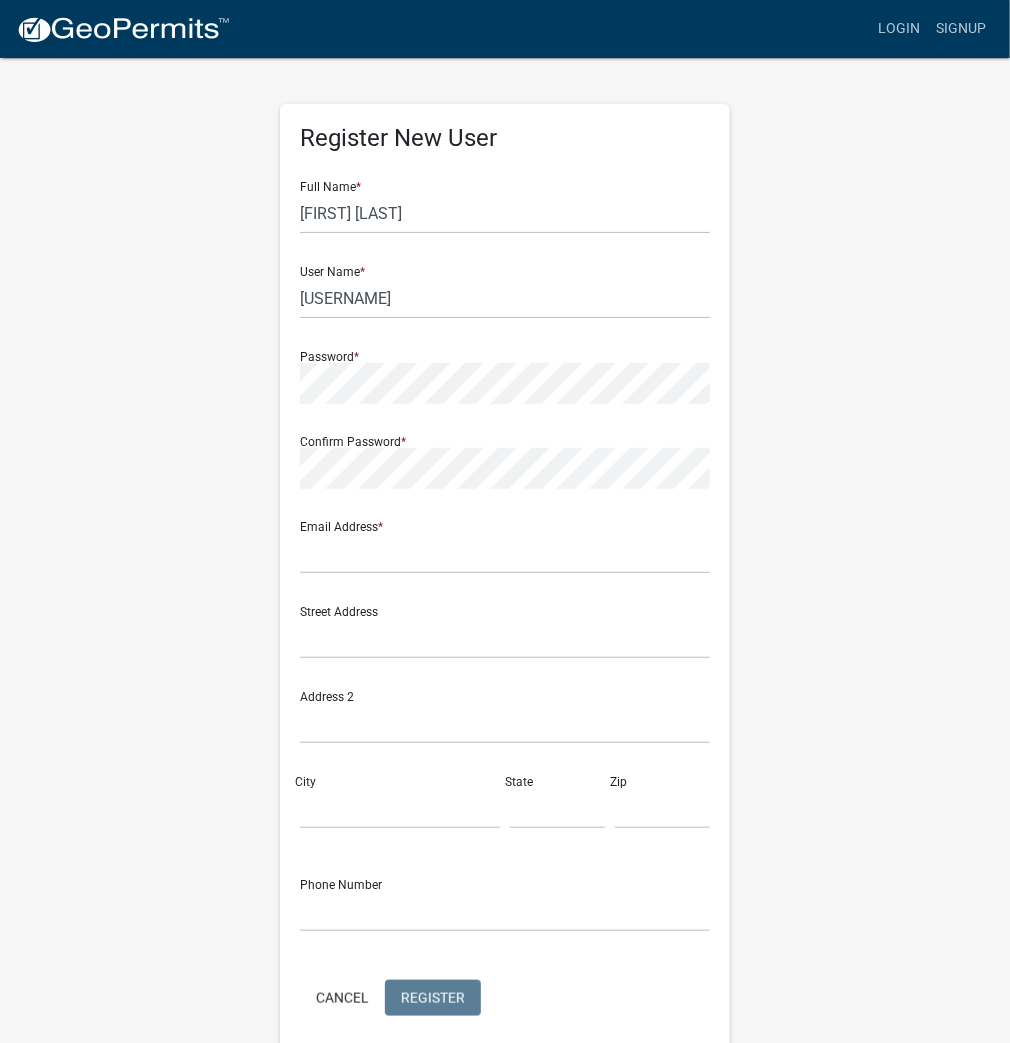 click on "Full Name  * JUAN BARRIOS User Name  * JUANBARRIOS Password  * Confirm Password  * Email Address  * Street Address  Address 2 City  State  Zip  Phone Number  Cancel  Register" 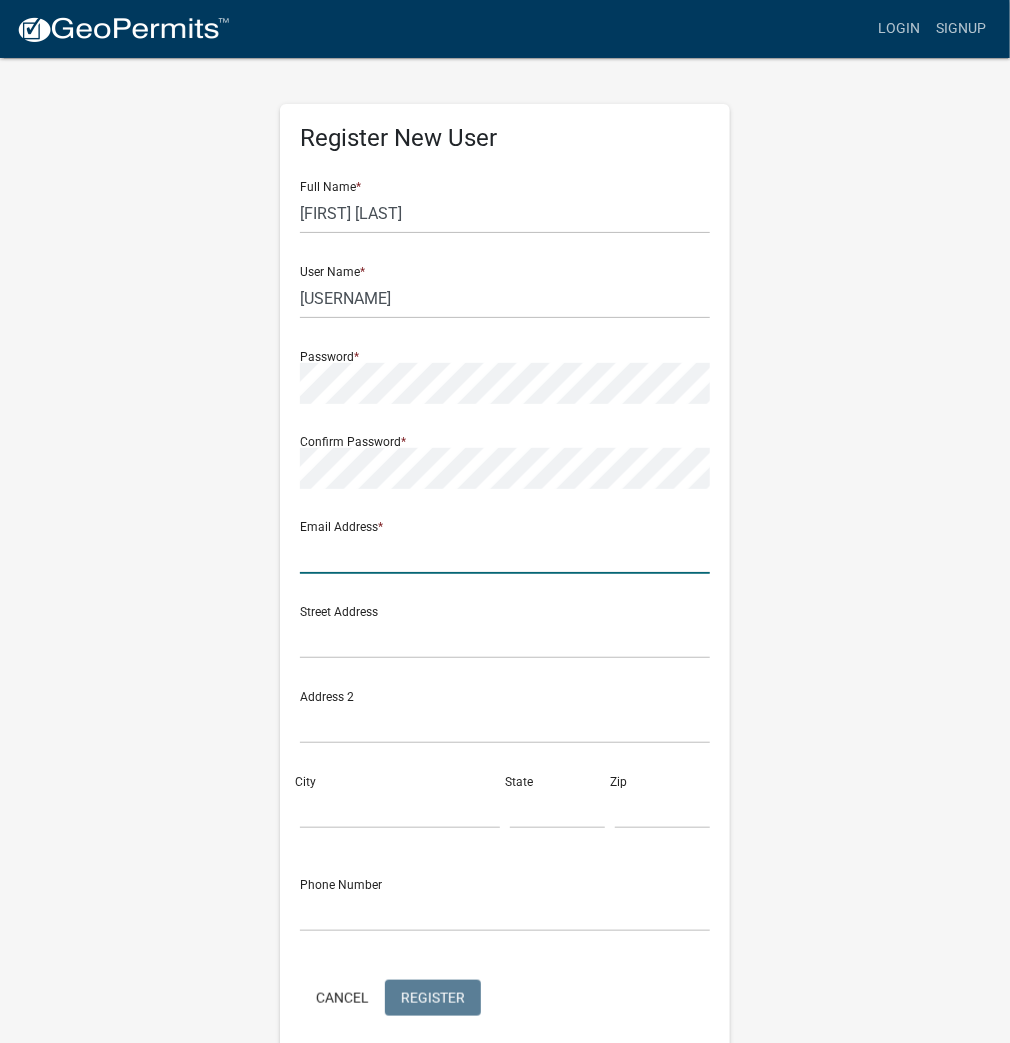 click 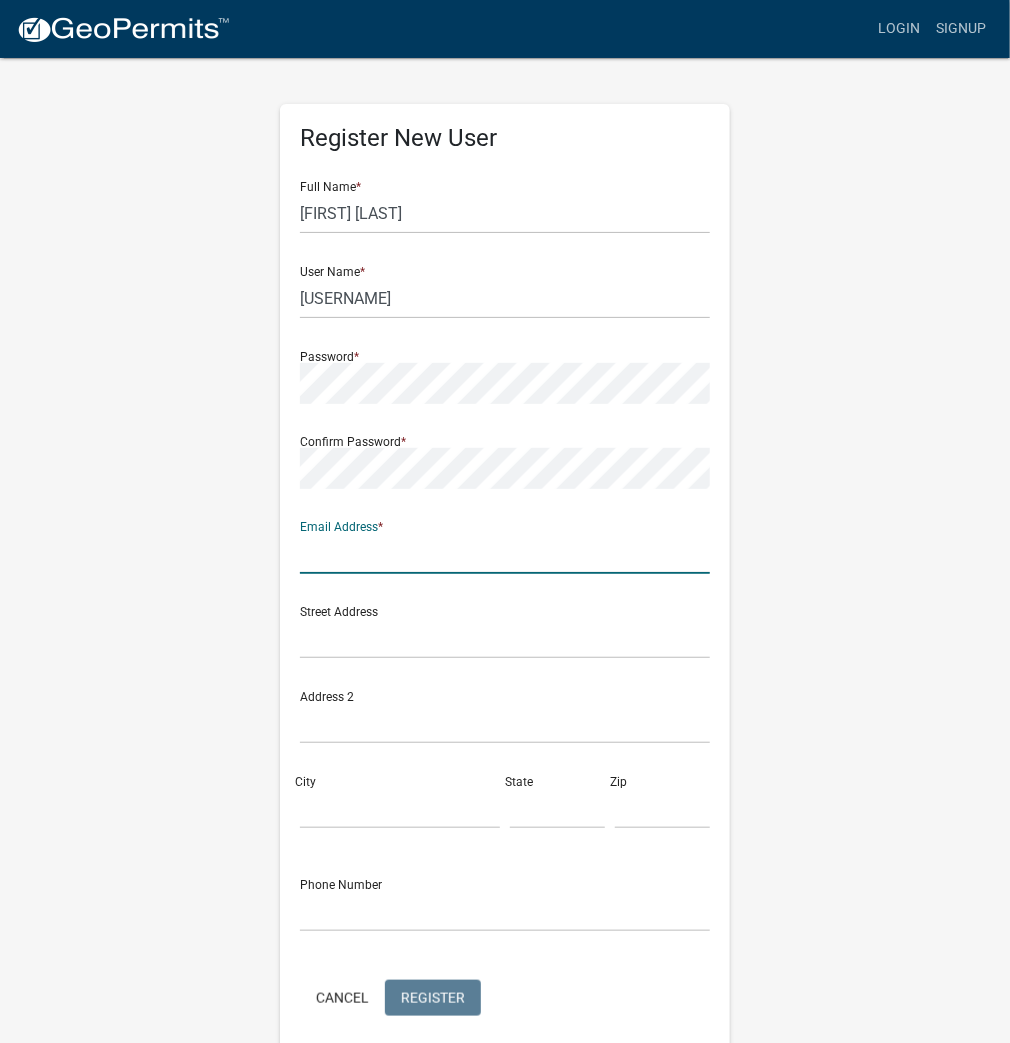 type on "areaplan@kosciusko.in.gov" 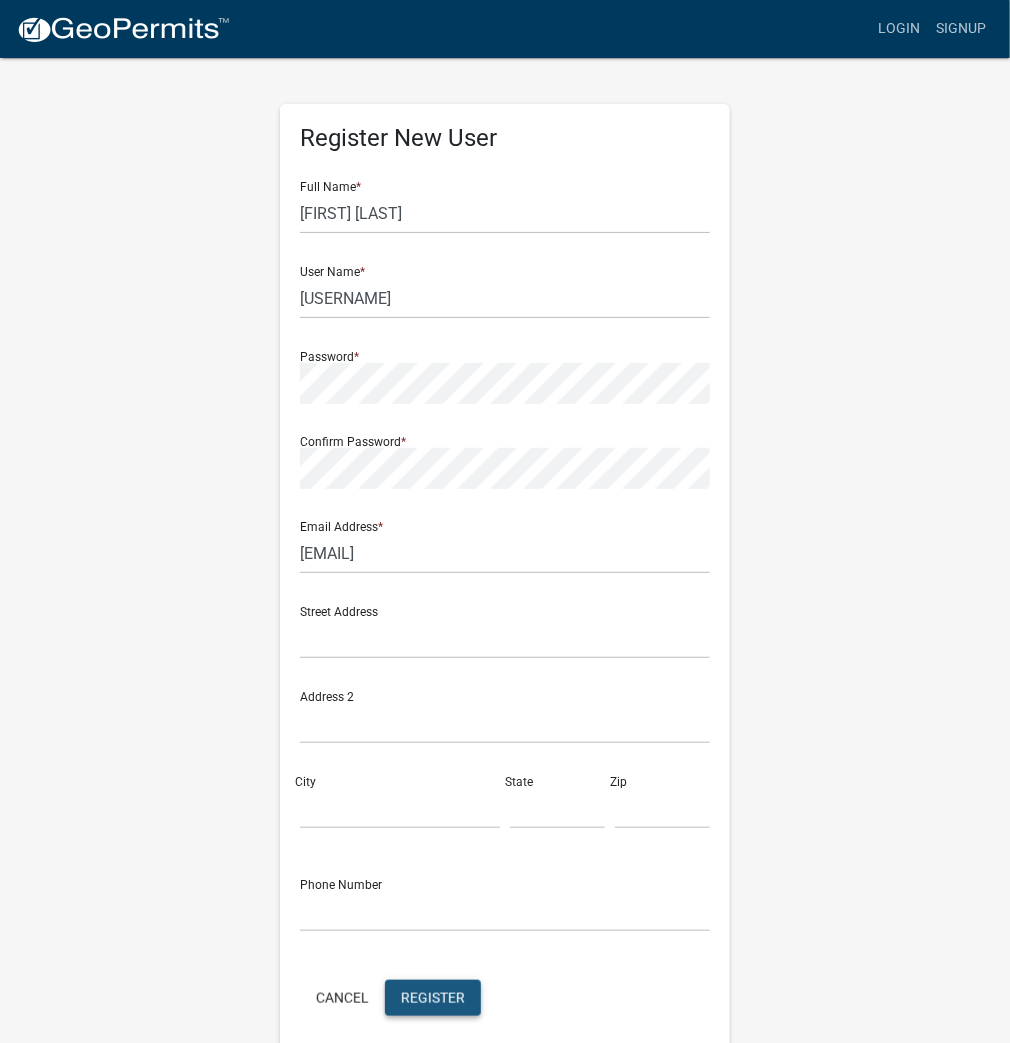 click on "Register" 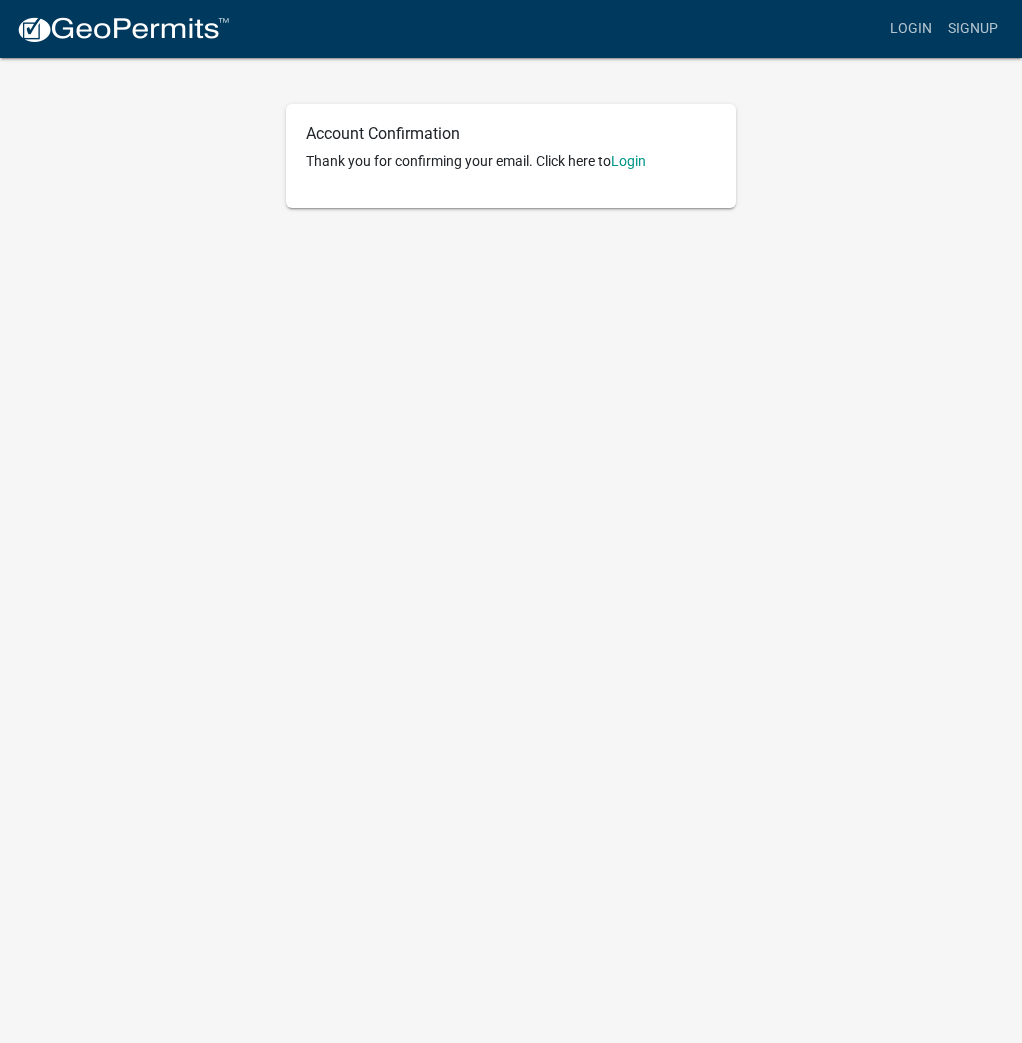 scroll, scrollTop: 0, scrollLeft: 0, axis: both 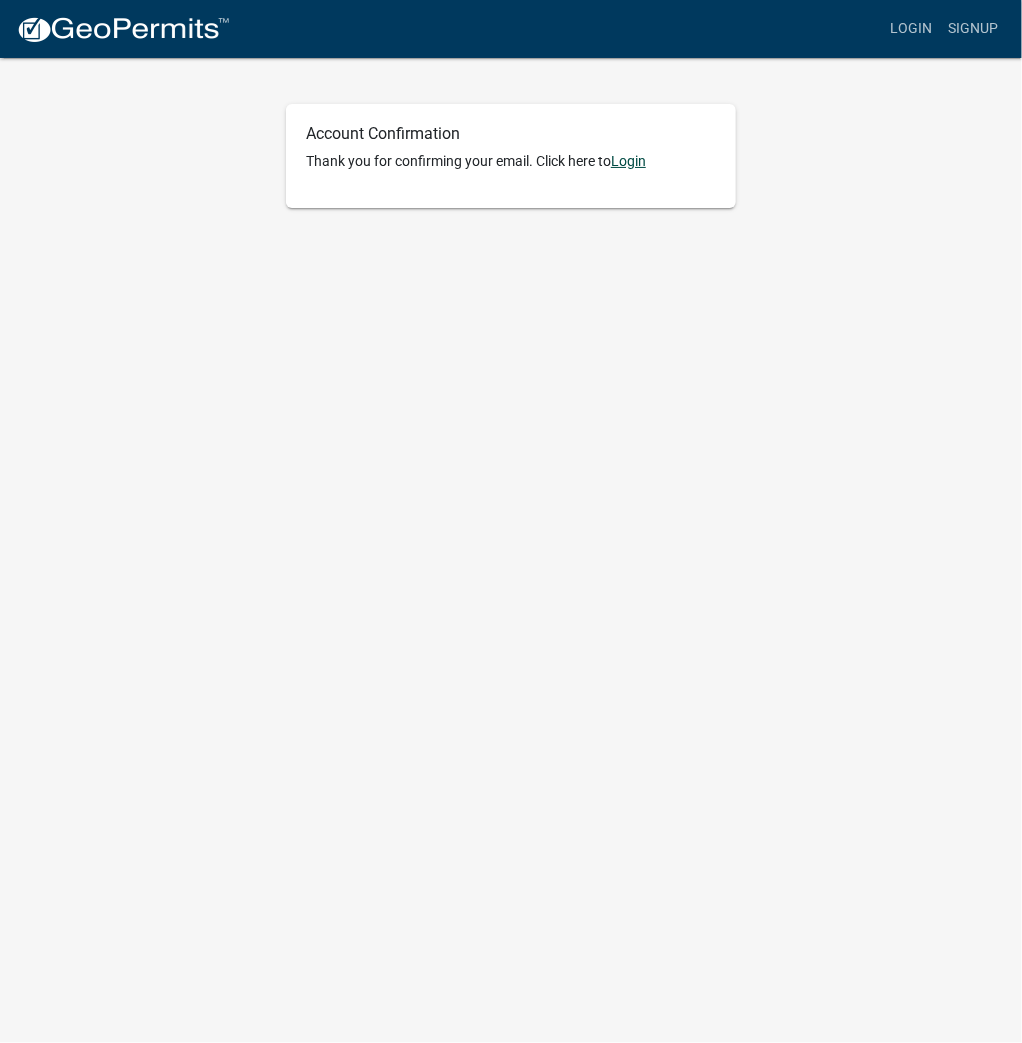click on "Login" 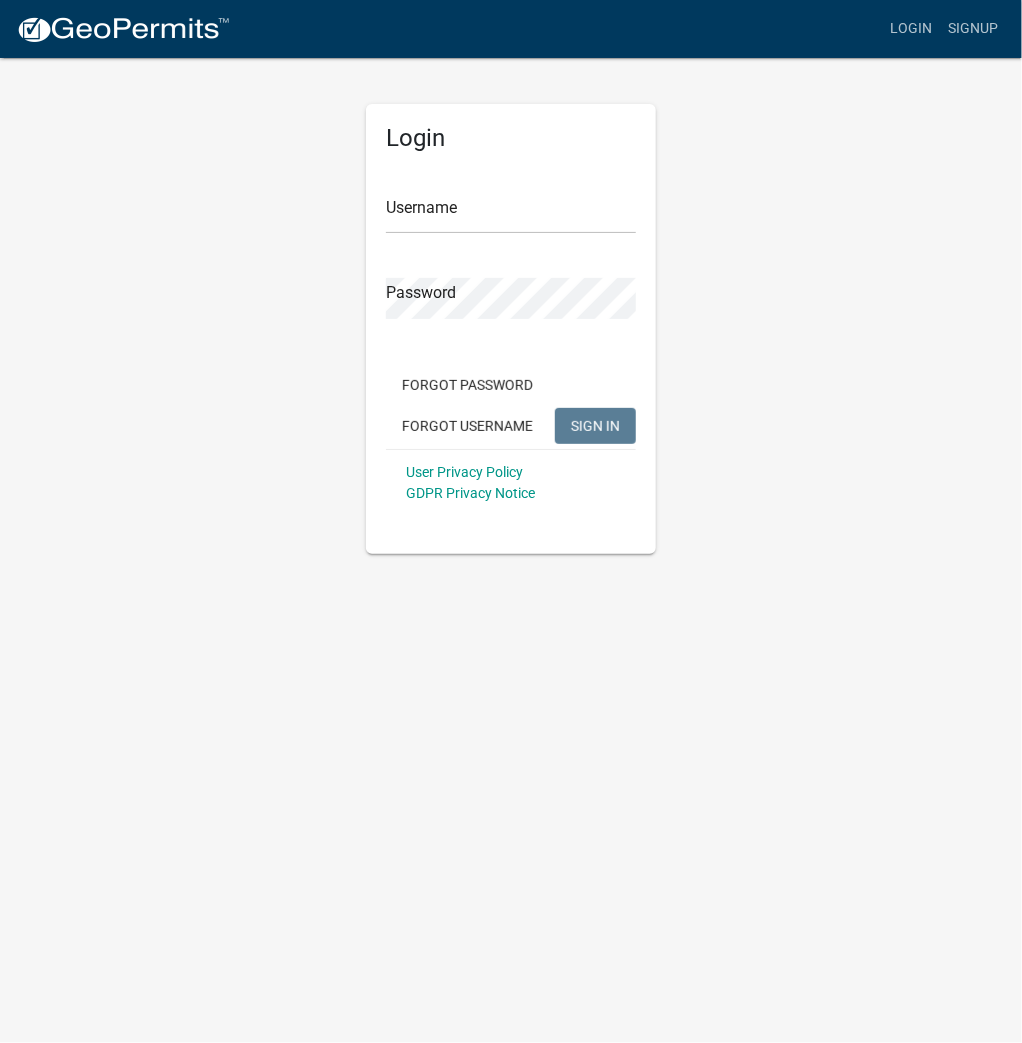 click on "Username" 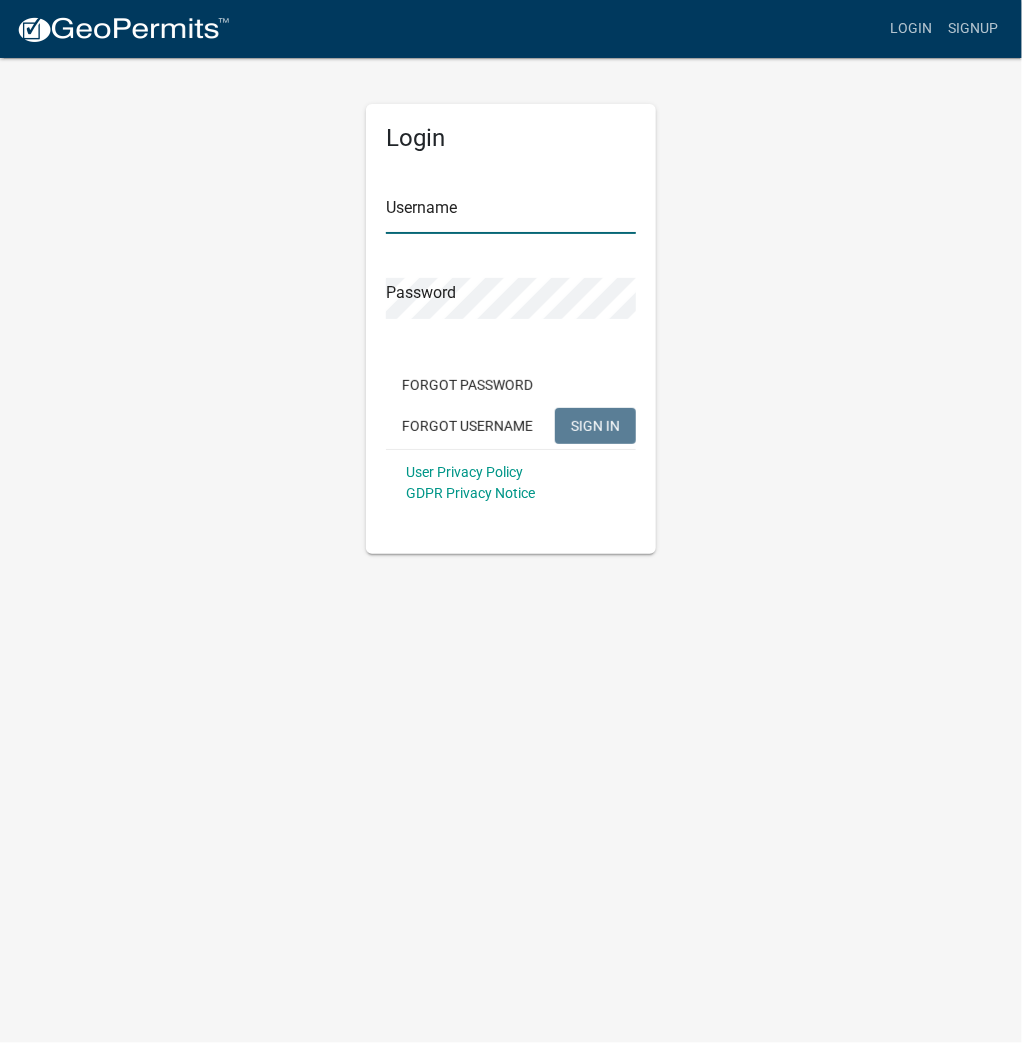 click on "Username" at bounding box center (511, 213) 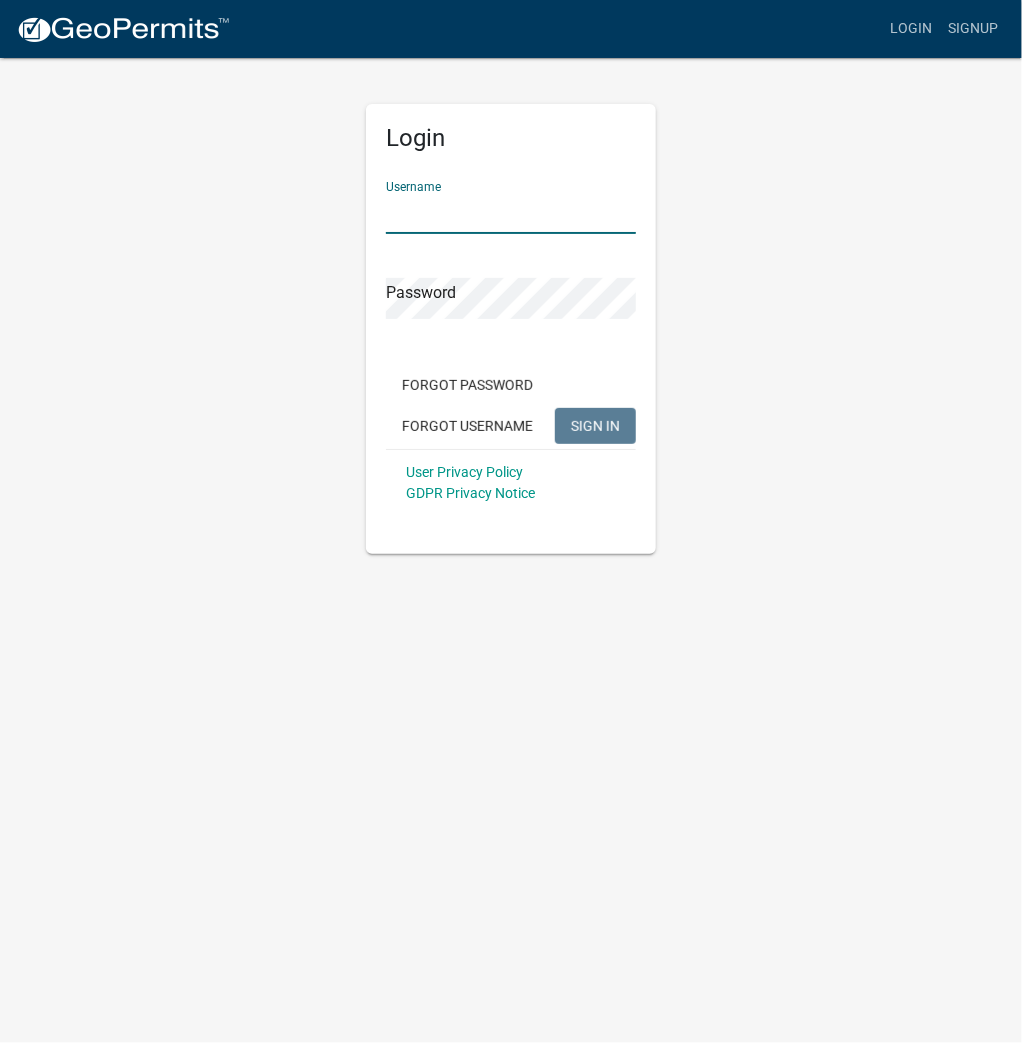 paste on "[FIRST]" 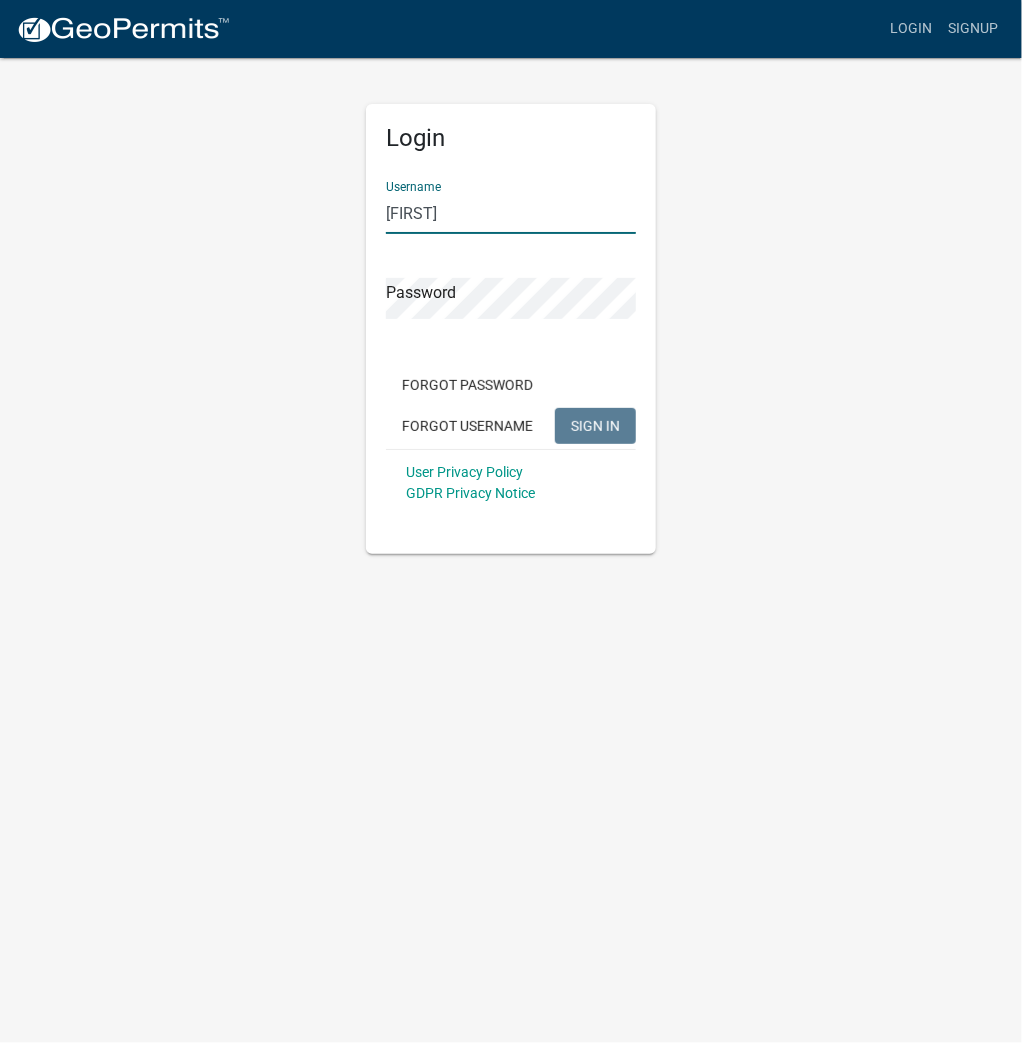 type on "[FIRST]" 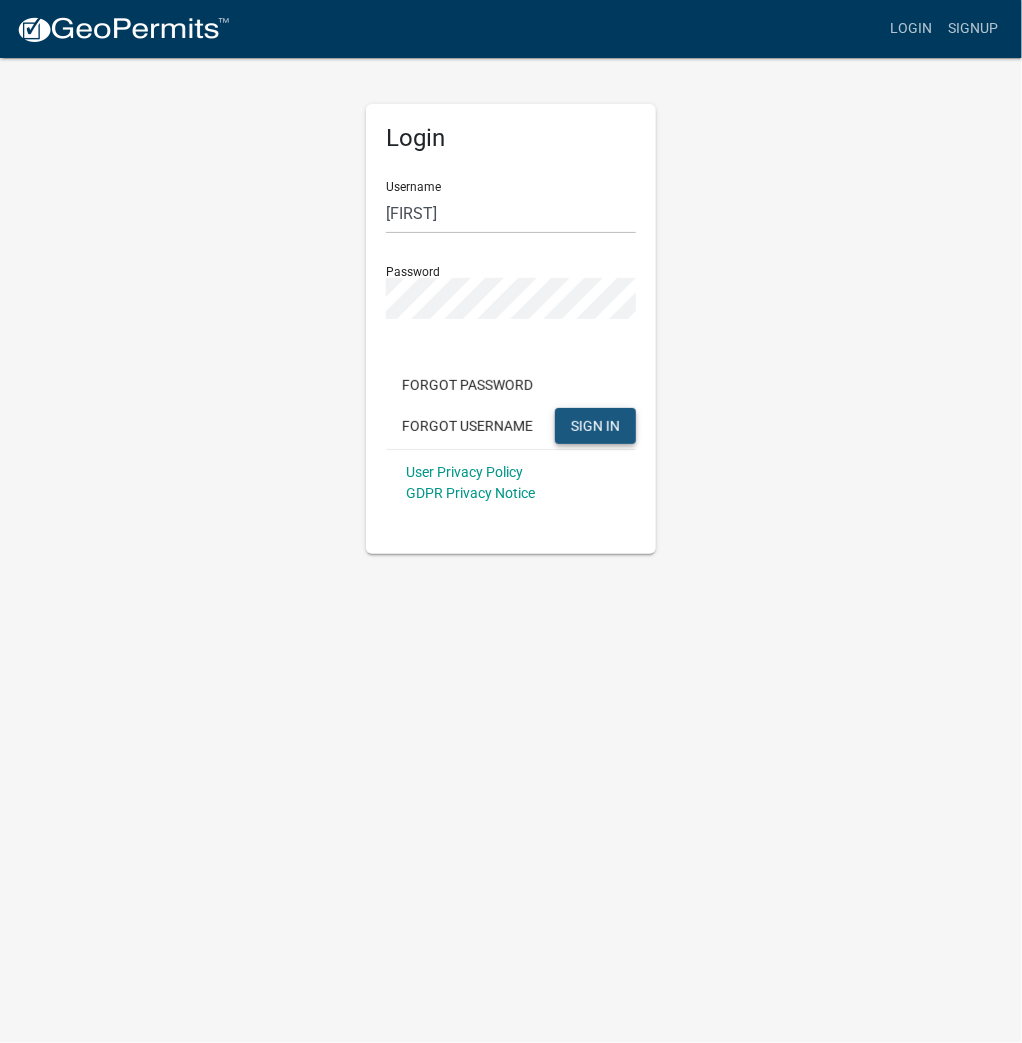 click on "SIGN IN" 